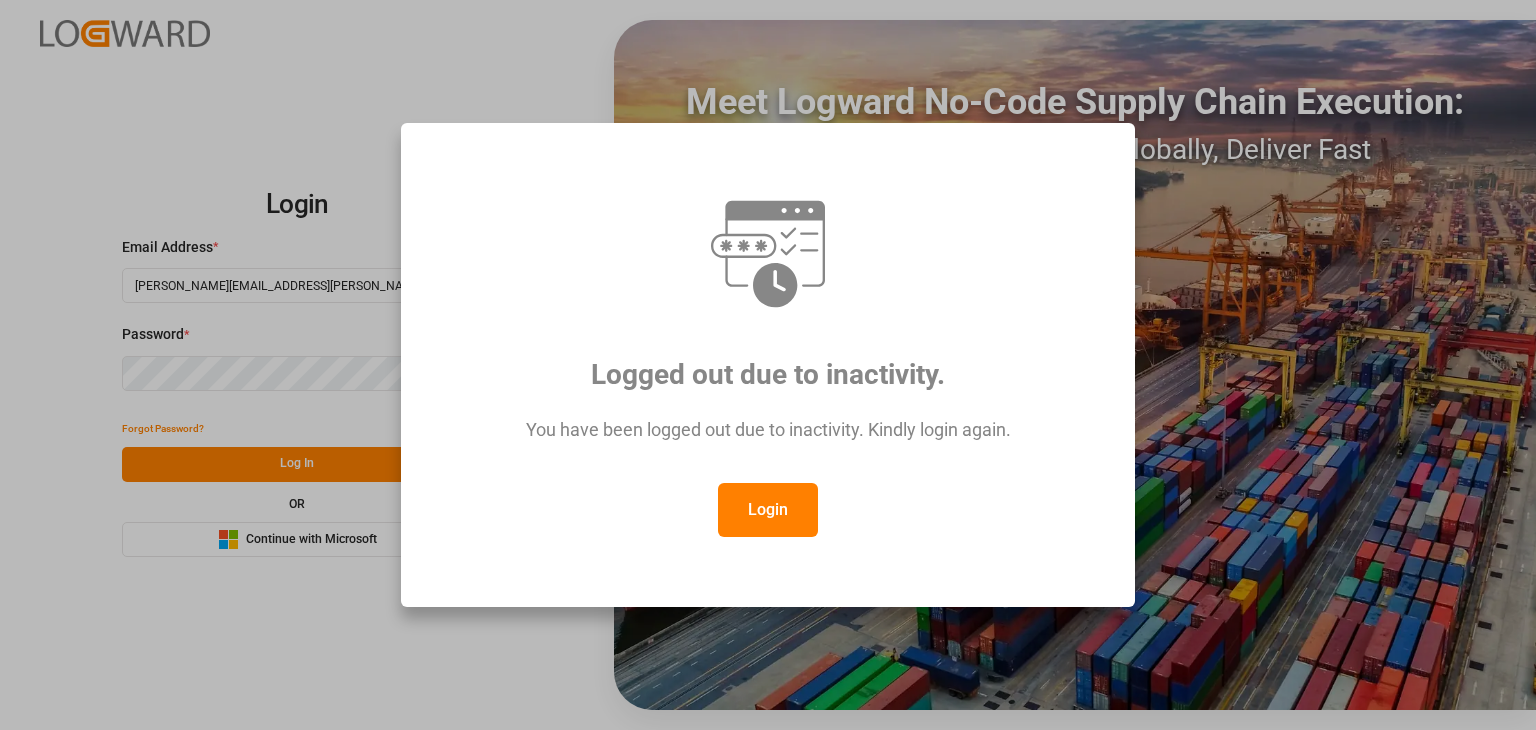 scroll, scrollTop: 0, scrollLeft: 0, axis: both 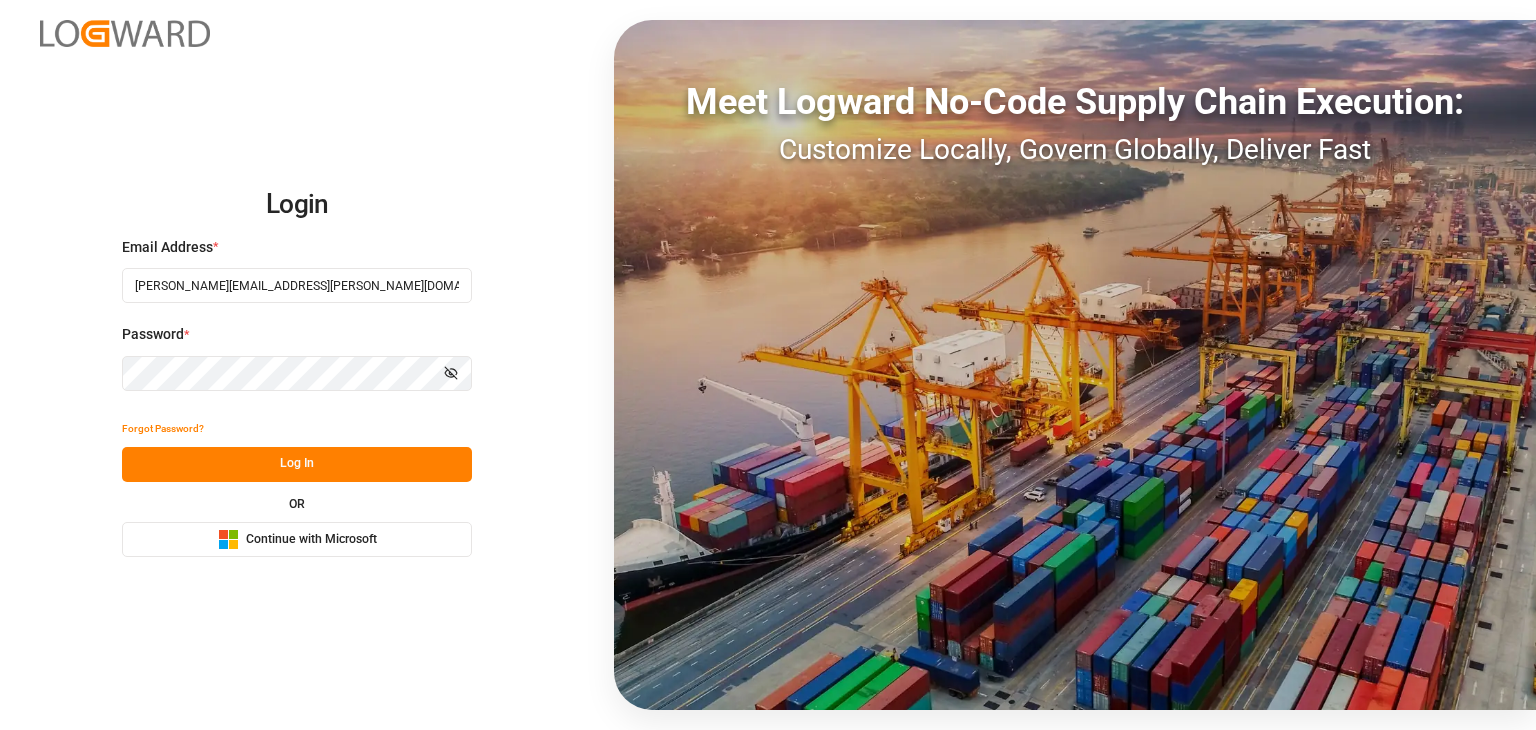 click on "Log In" at bounding box center (297, 464) 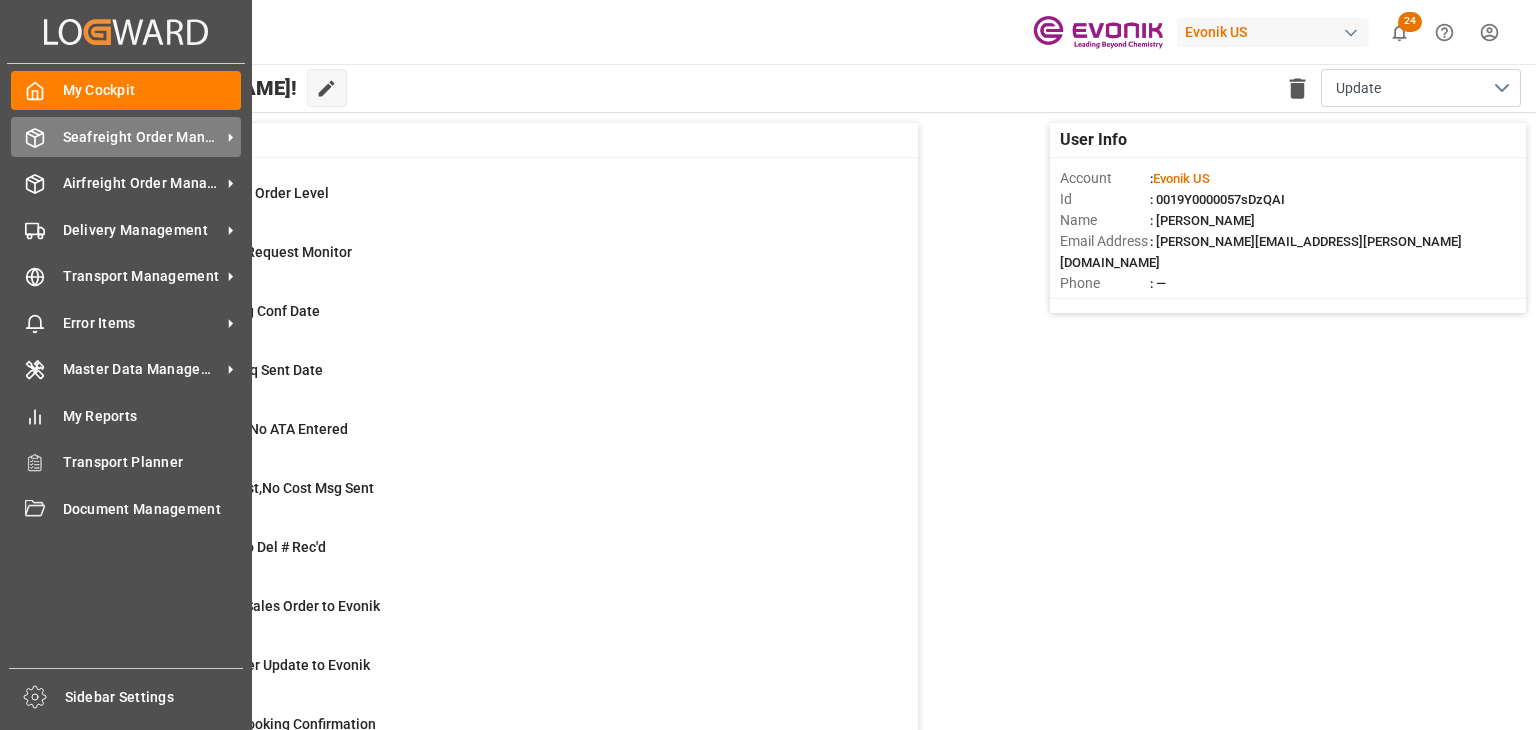 click at bounding box center [28, 137] 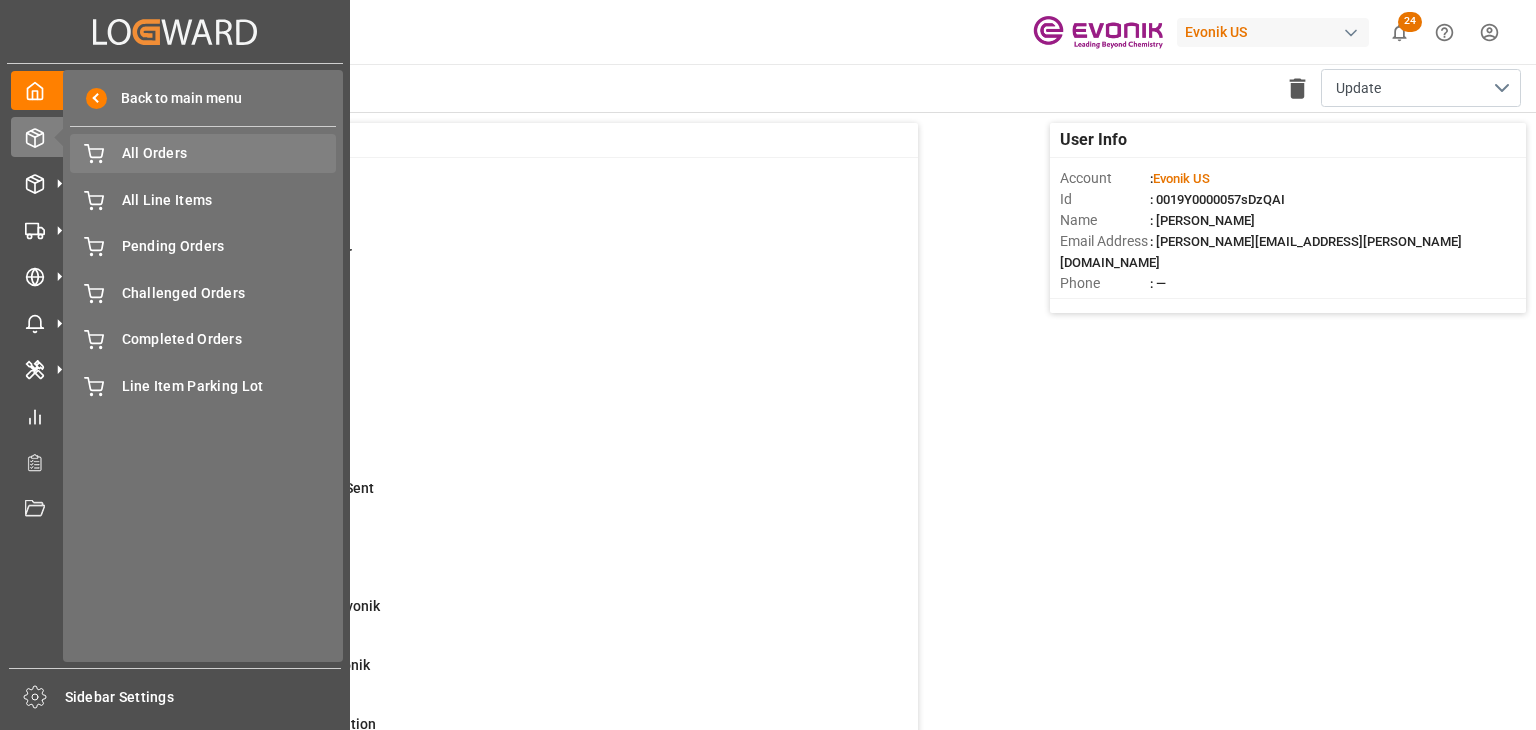 click on "All Orders All Orders" at bounding box center [203, 153] 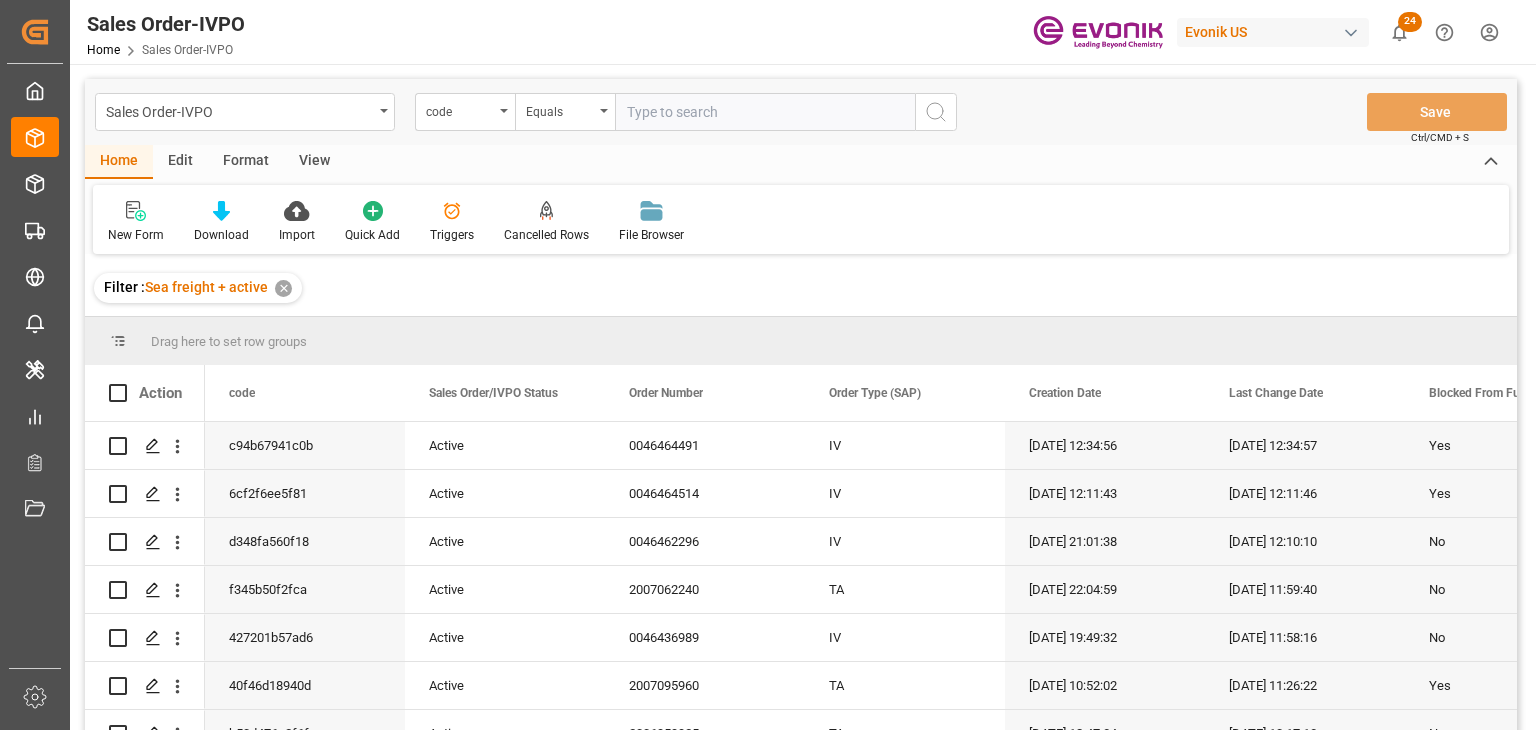 click on "Edit" at bounding box center (180, 162) 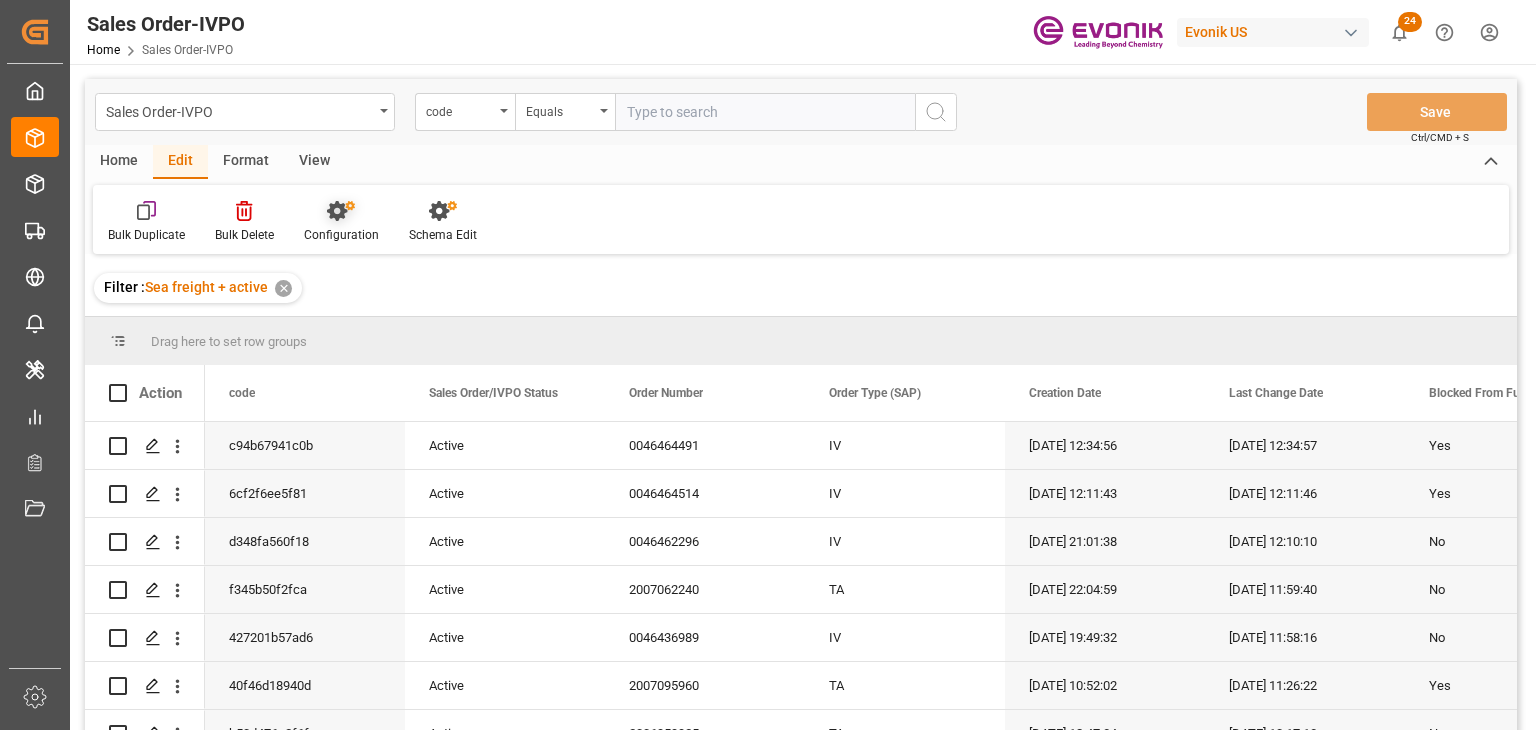 click 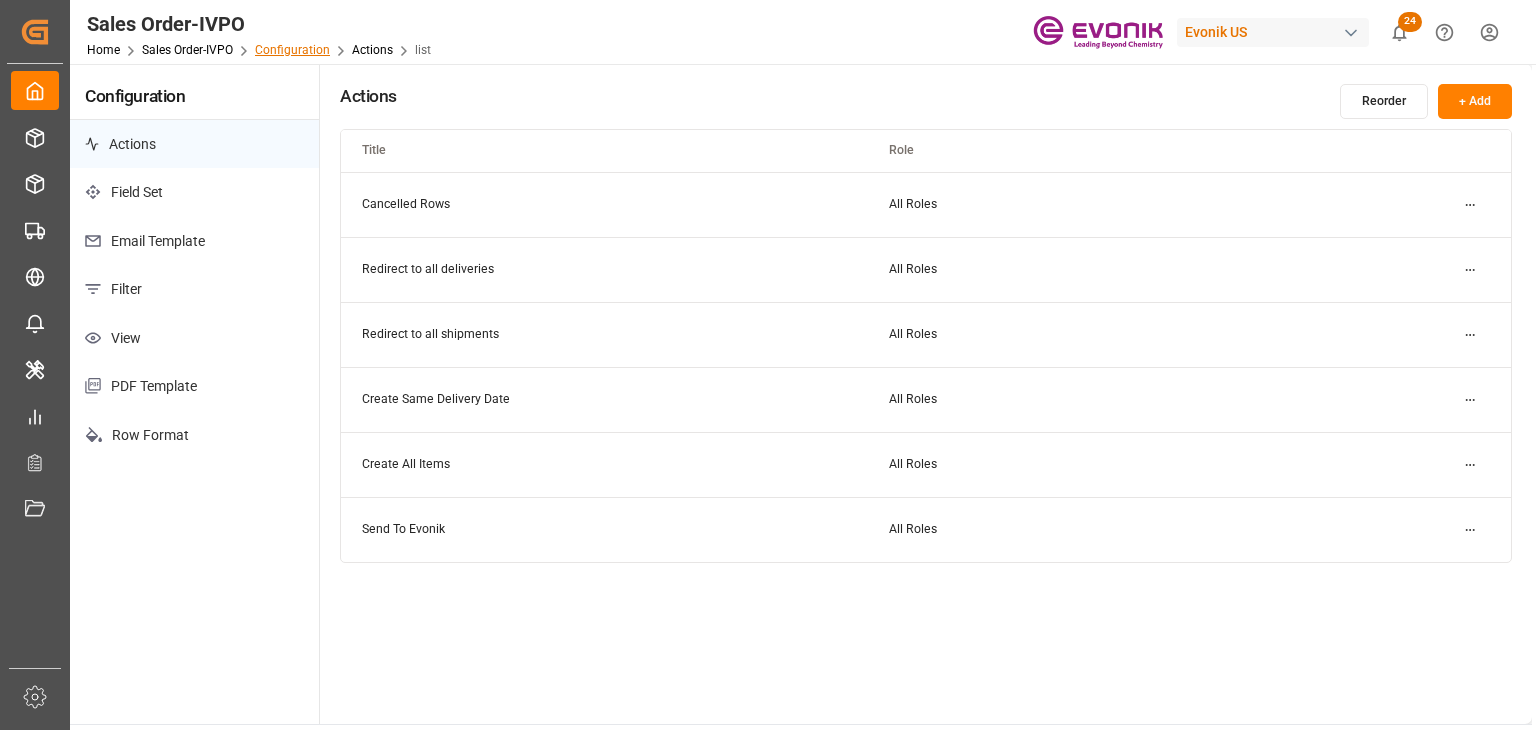 click on "Configuration" at bounding box center [292, 50] 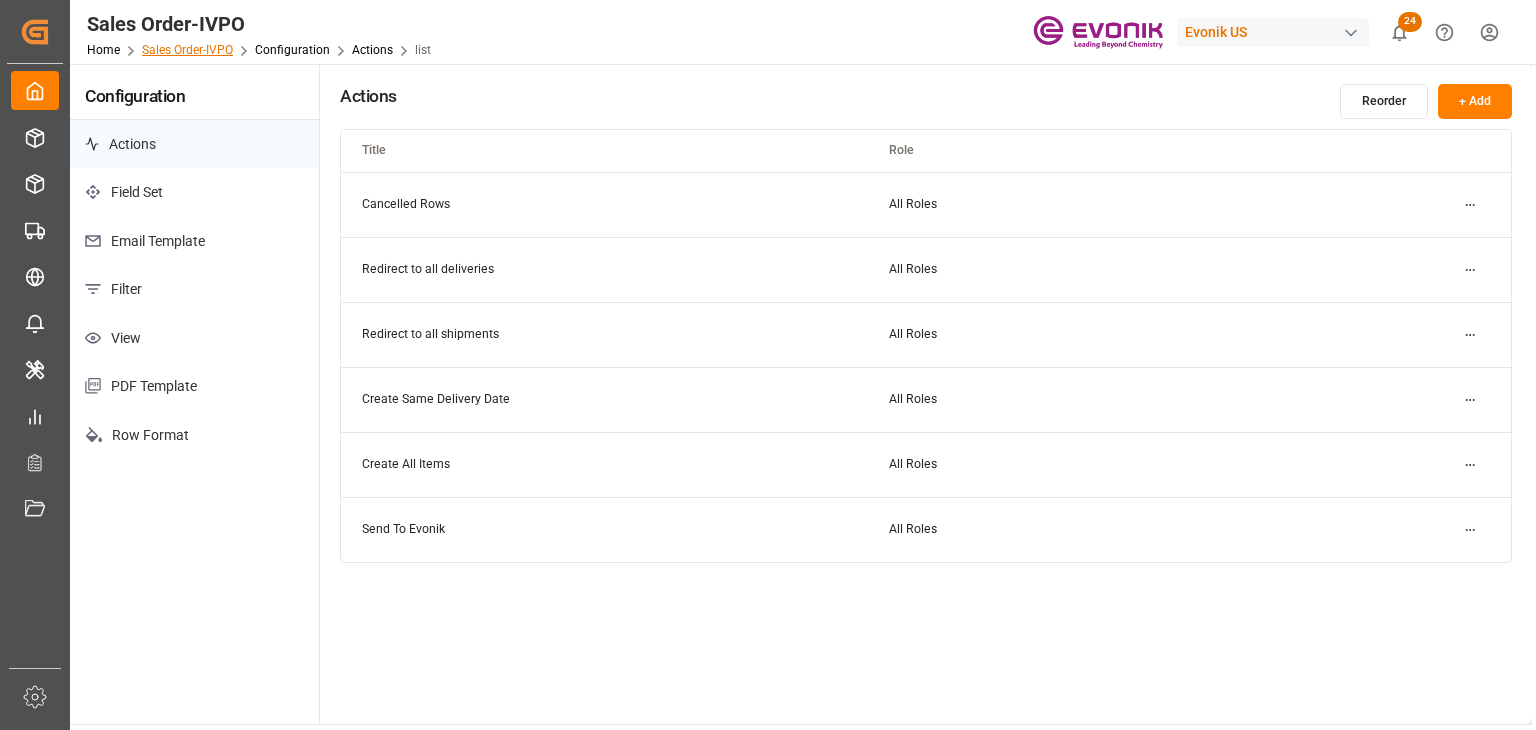 click on "Sales Order-IVPO" at bounding box center (187, 50) 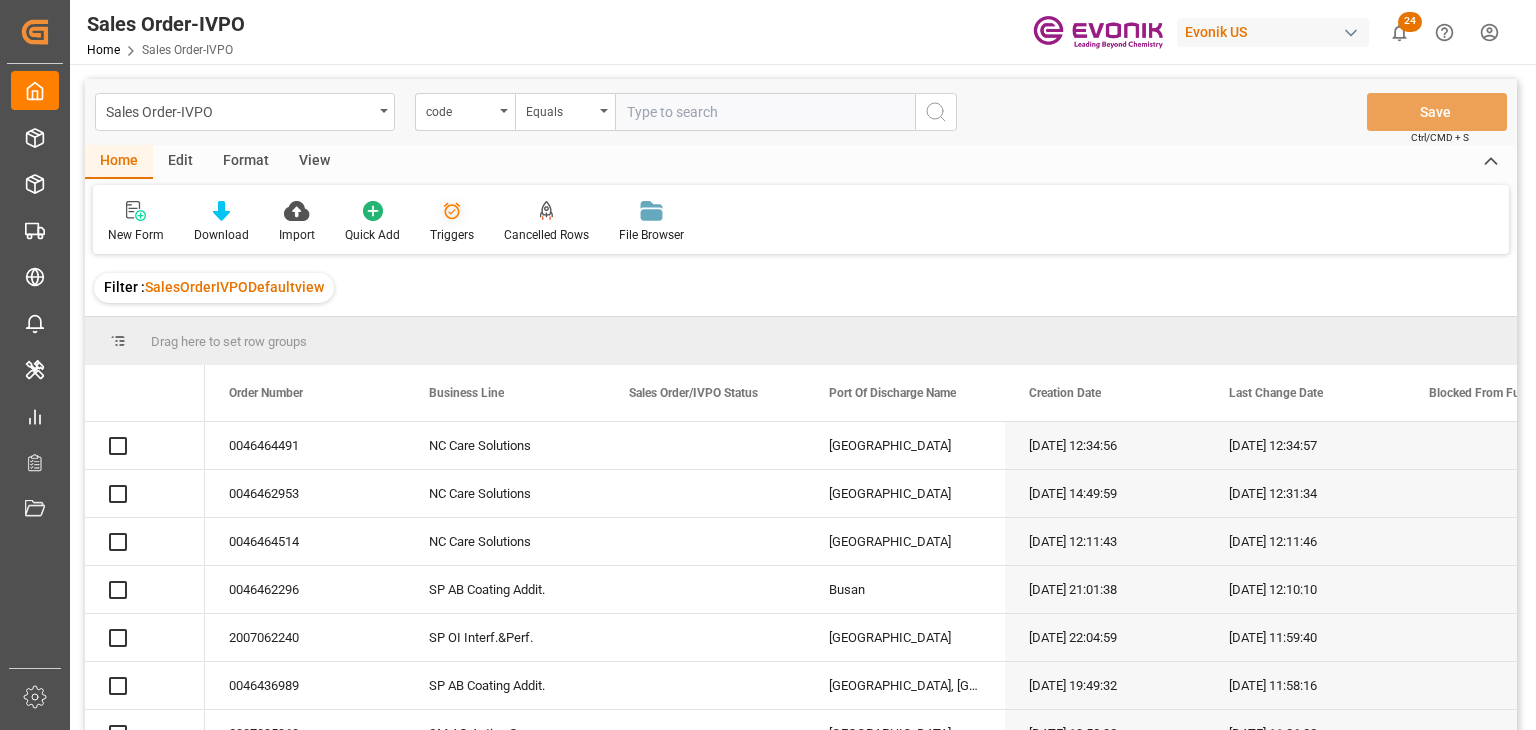click on "Triggers" at bounding box center (452, 235) 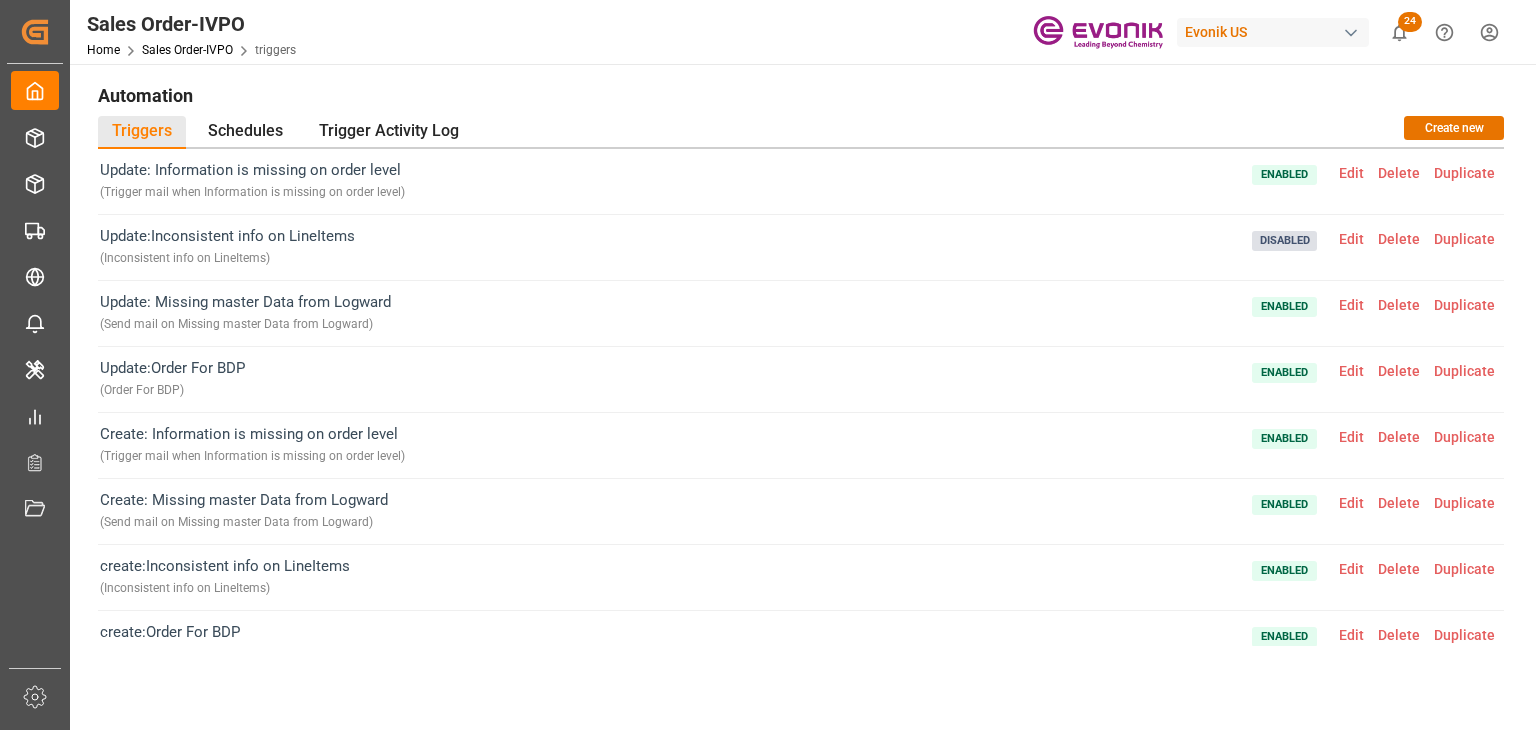 click on "Edit" at bounding box center [1351, 437] 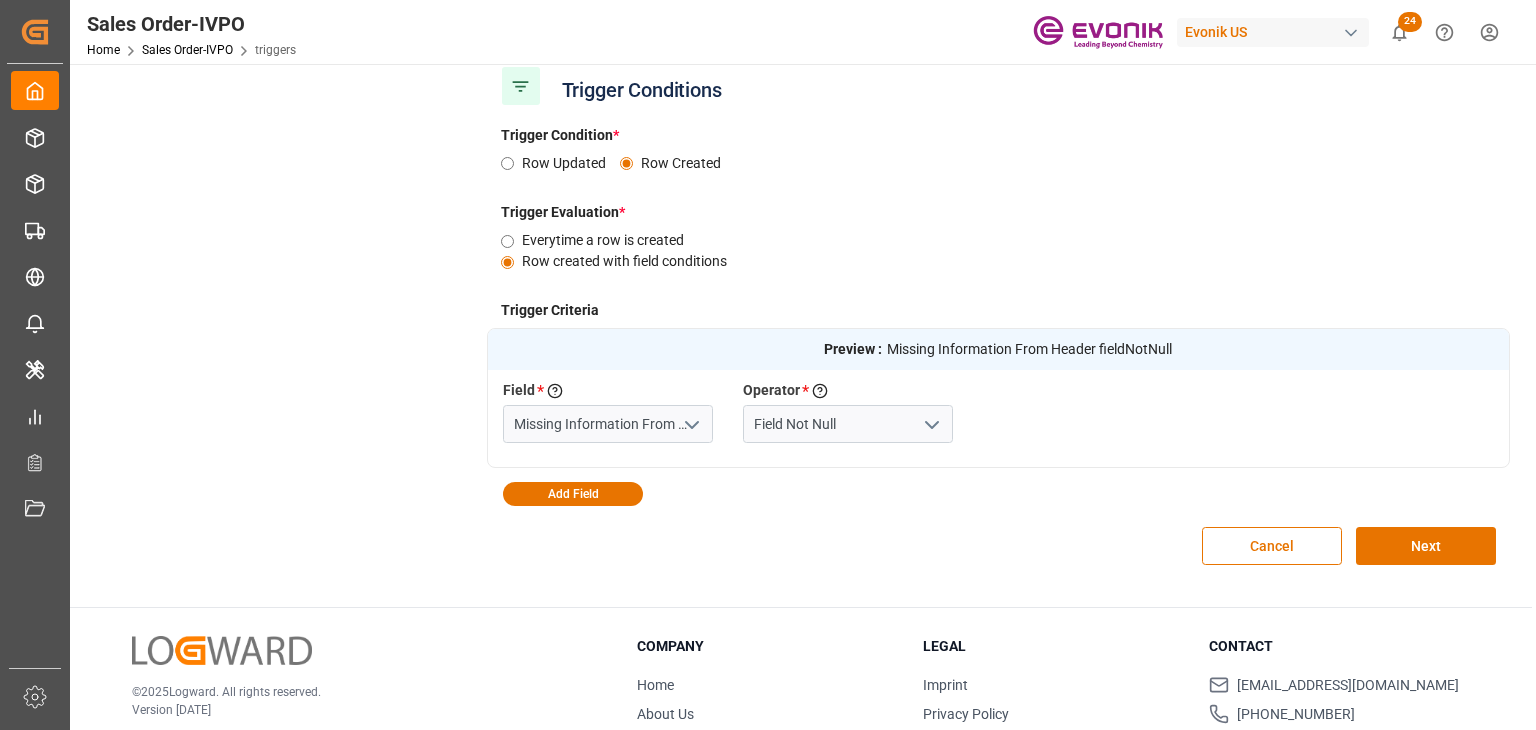 scroll, scrollTop: 400, scrollLeft: 0, axis: vertical 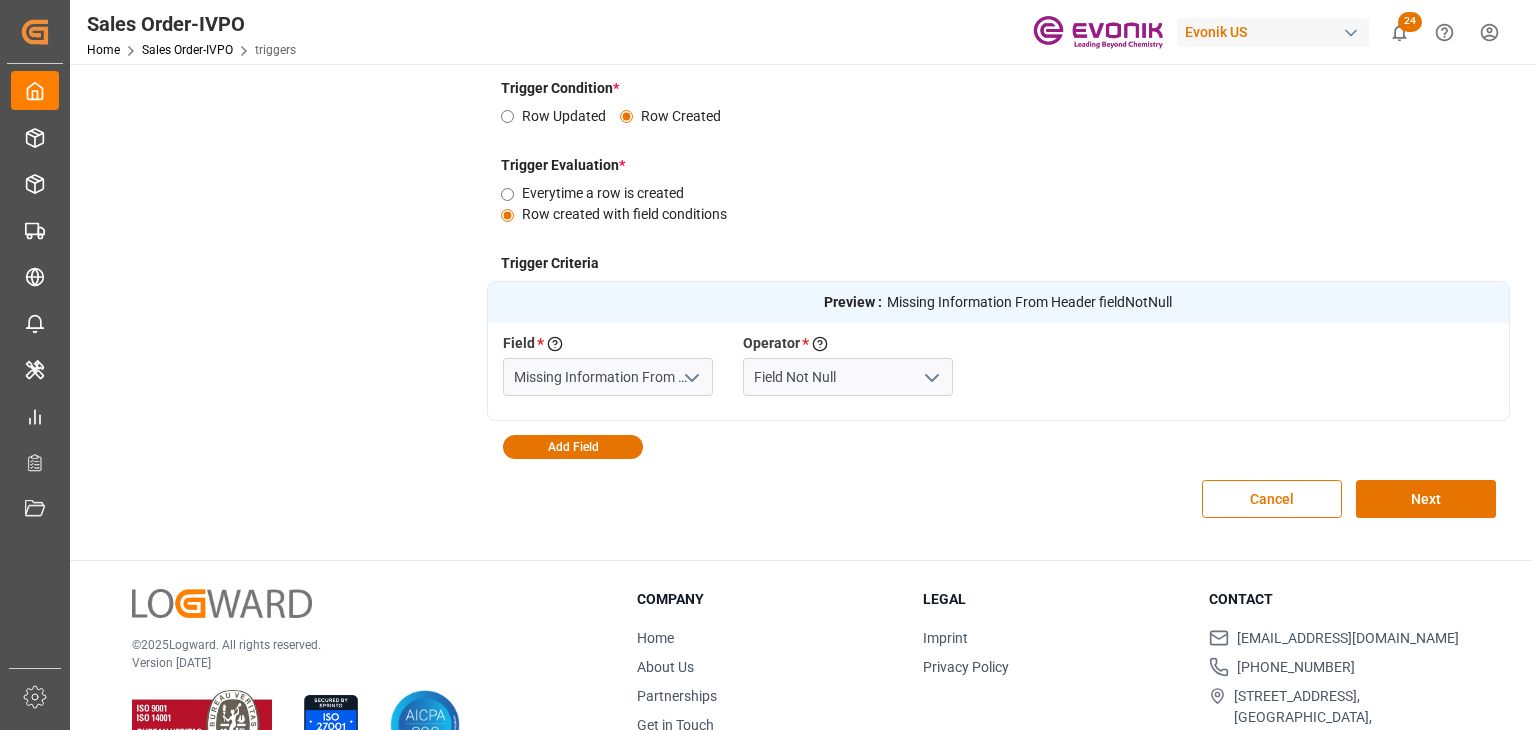 click at bounding box center (690, 377) 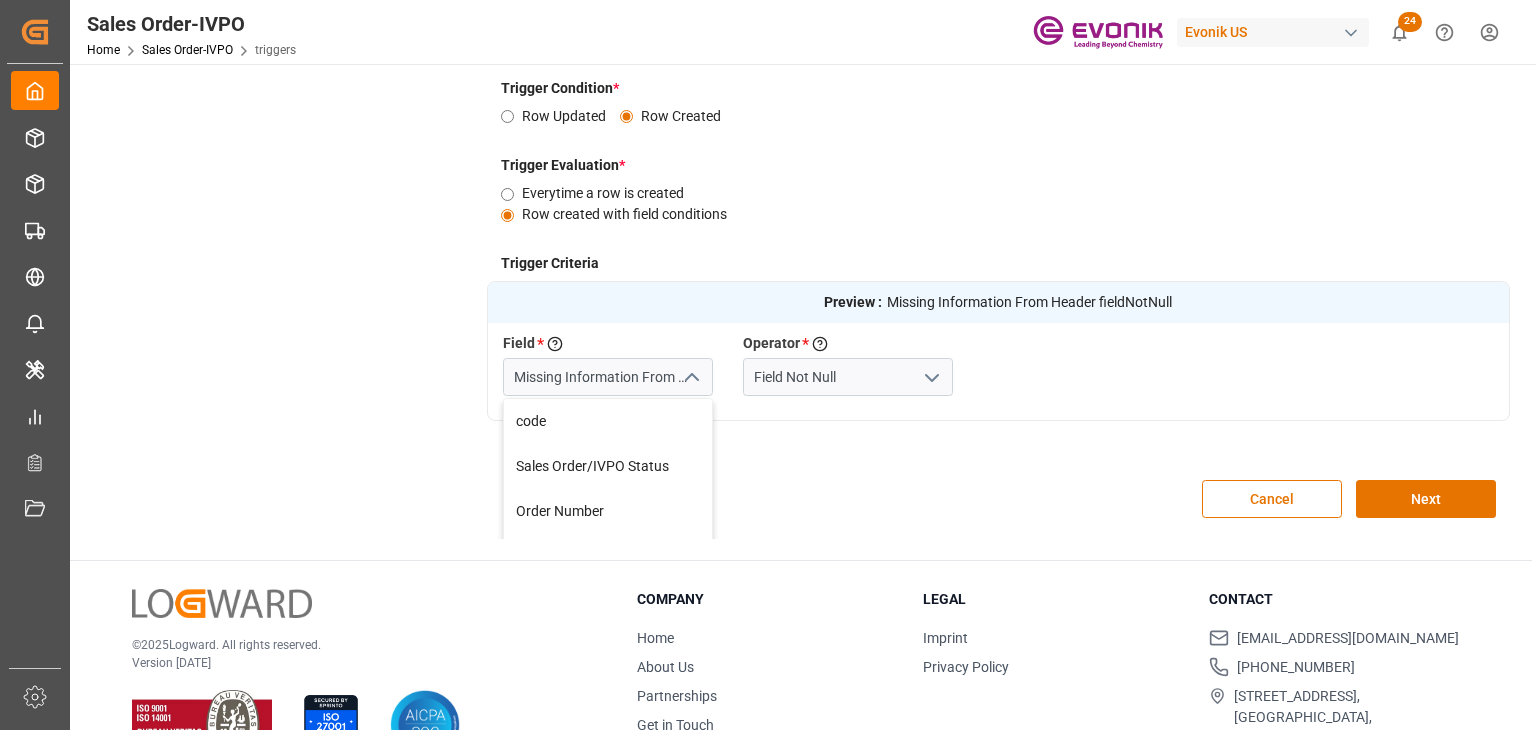 click at bounding box center [690, 377] 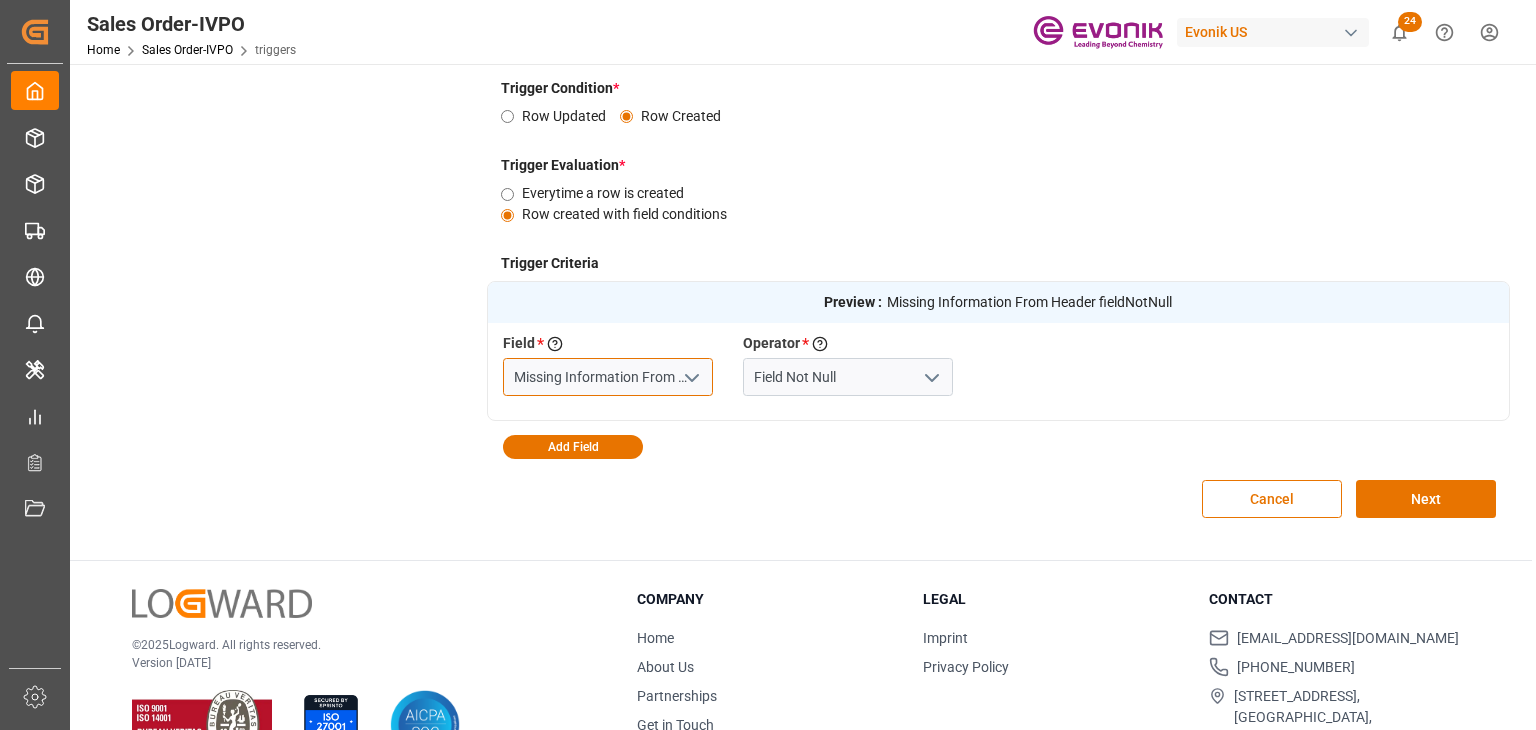 click on "Missing Information From Header" at bounding box center [608, 377] 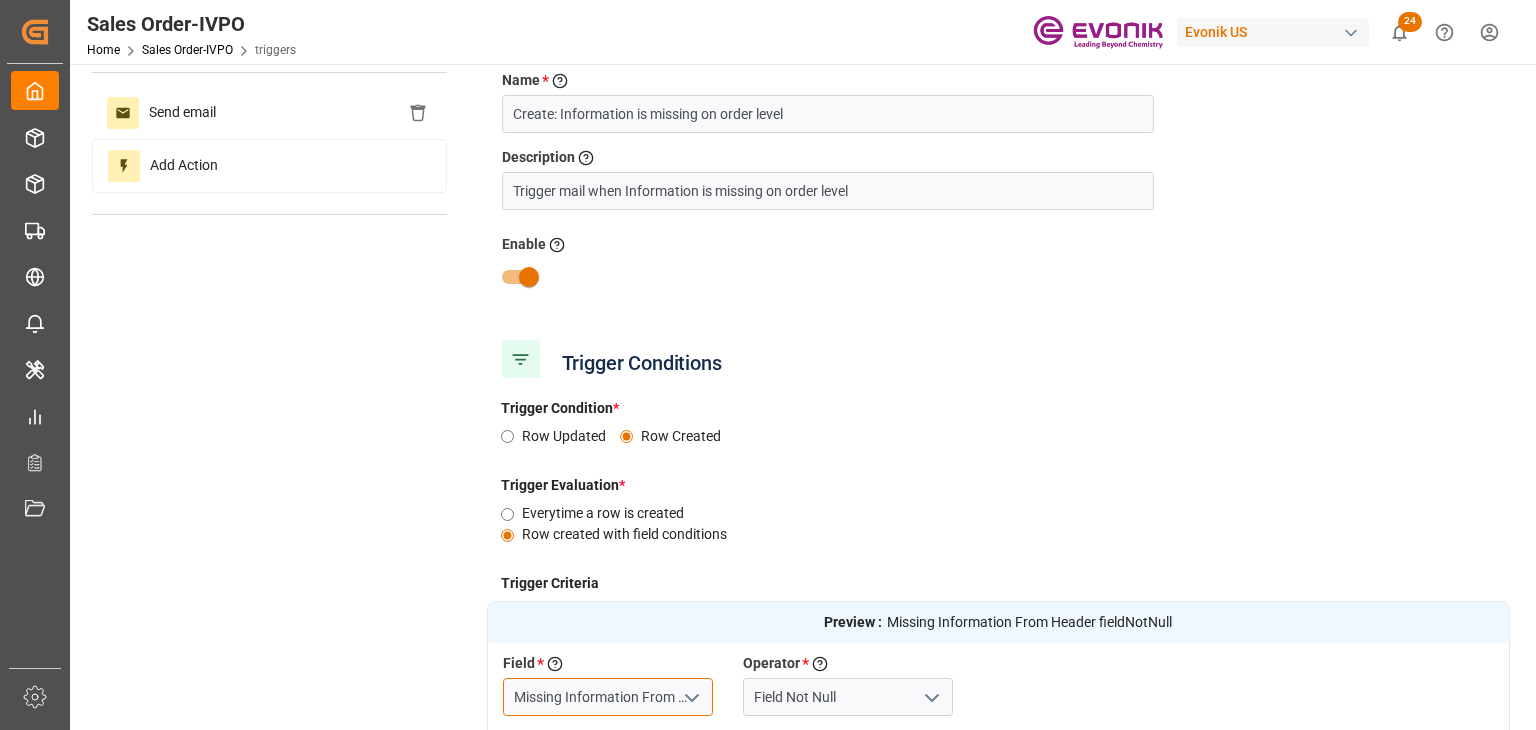 scroll, scrollTop: 0, scrollLeft: 0, axis: both 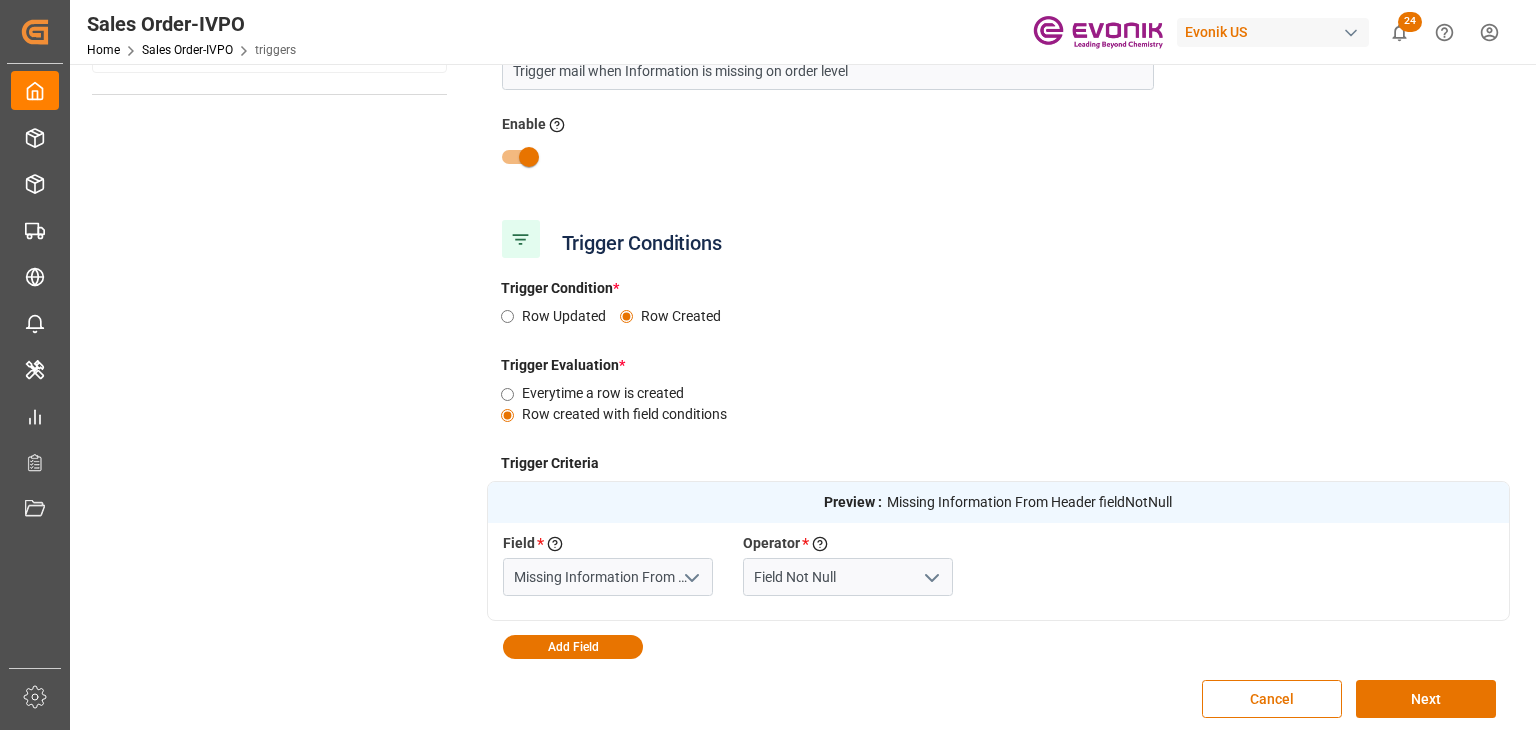 click 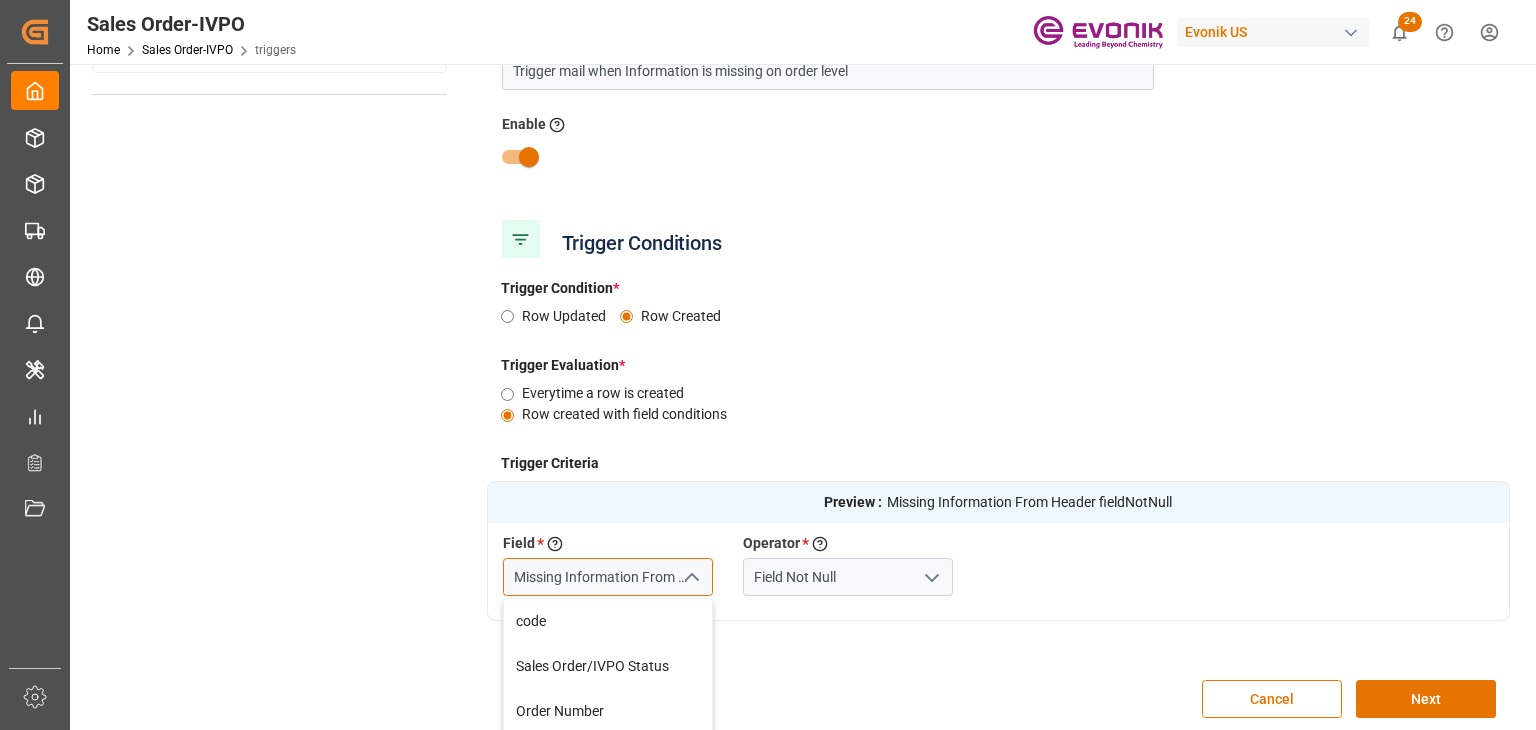 click on "Missing Information From Header" at bounding box center (608, 577) 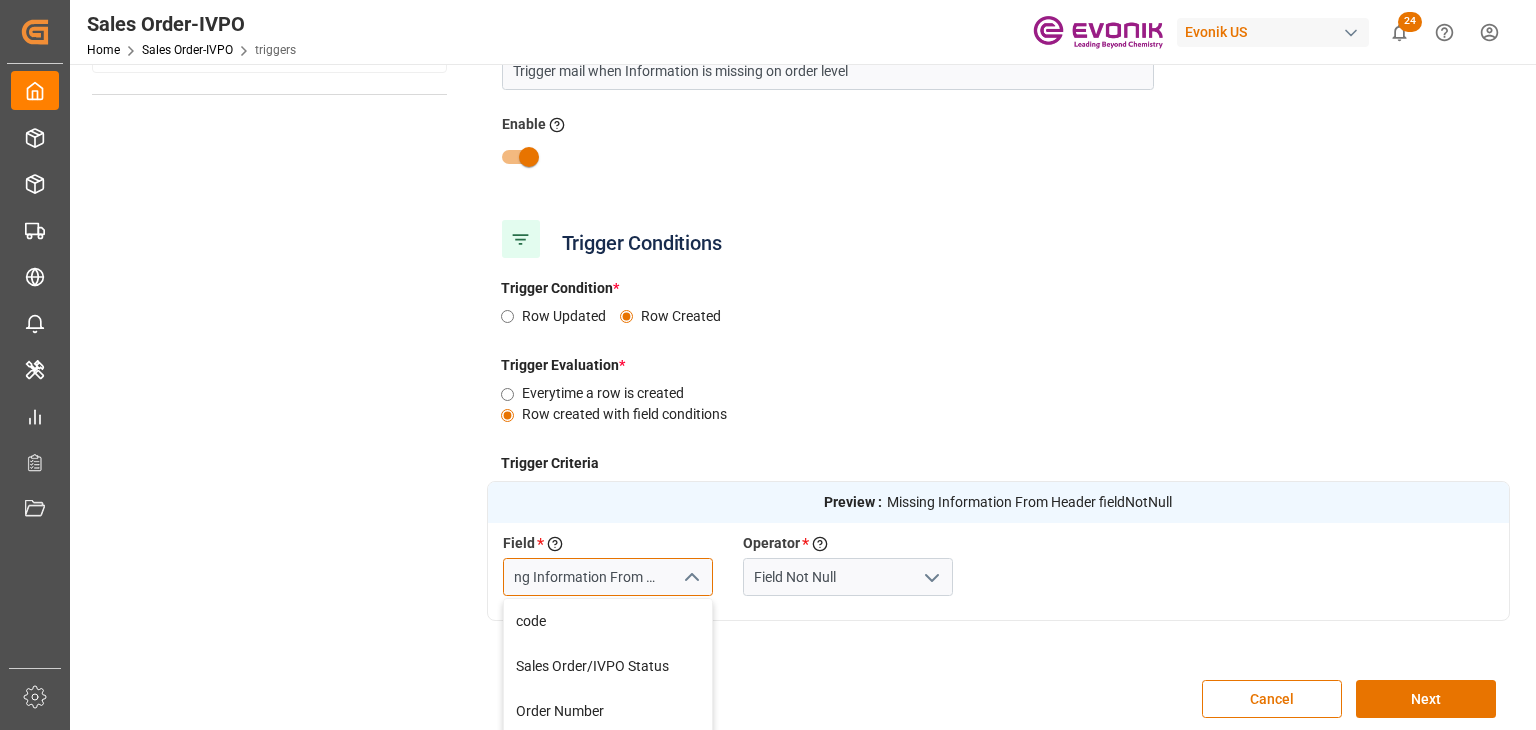 drag, startPoint x: 620, startPoint y: 583, endPoint x: 728, endPoint y: 569, distance: 108.903625 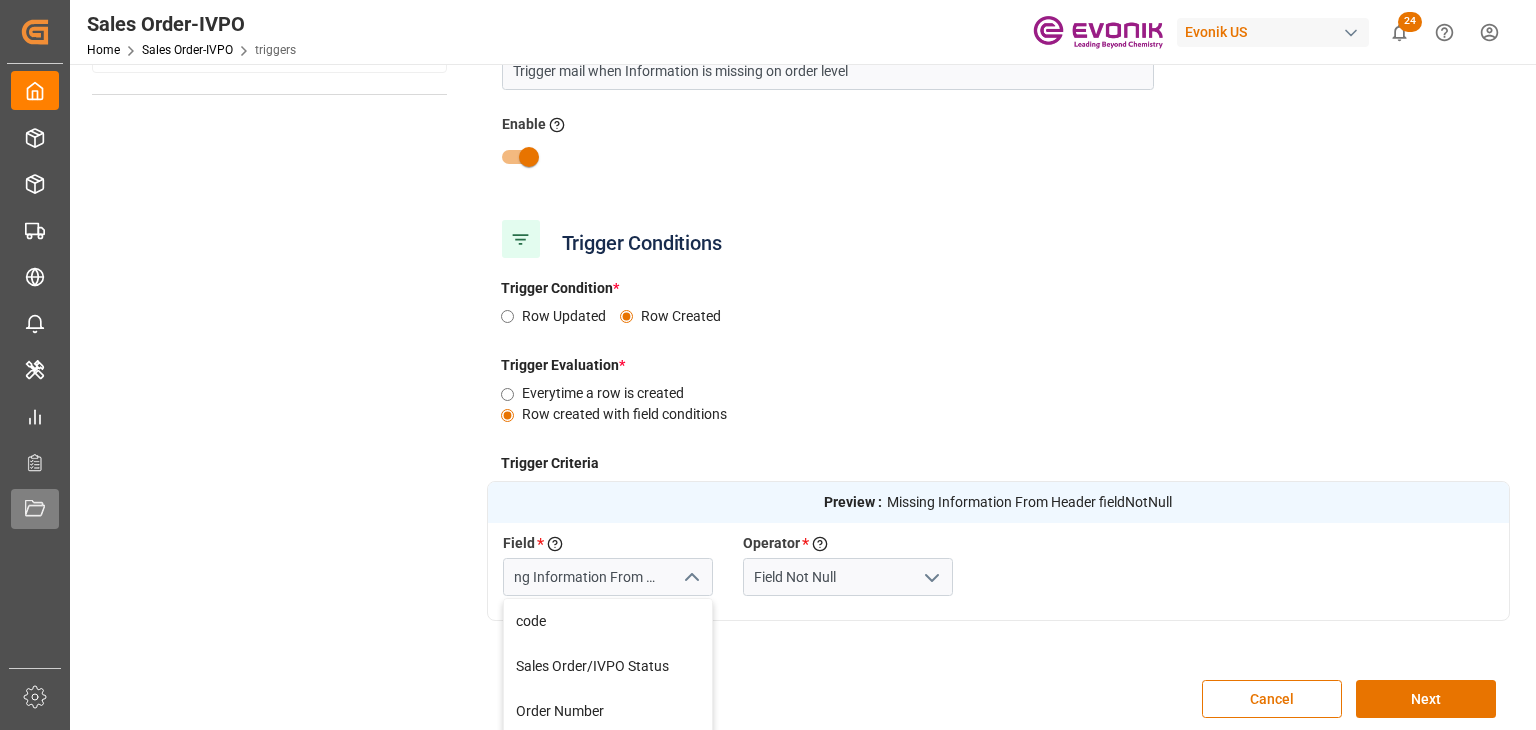 scroll, scrollTop: 0, scrollLeft: 0, axis: both 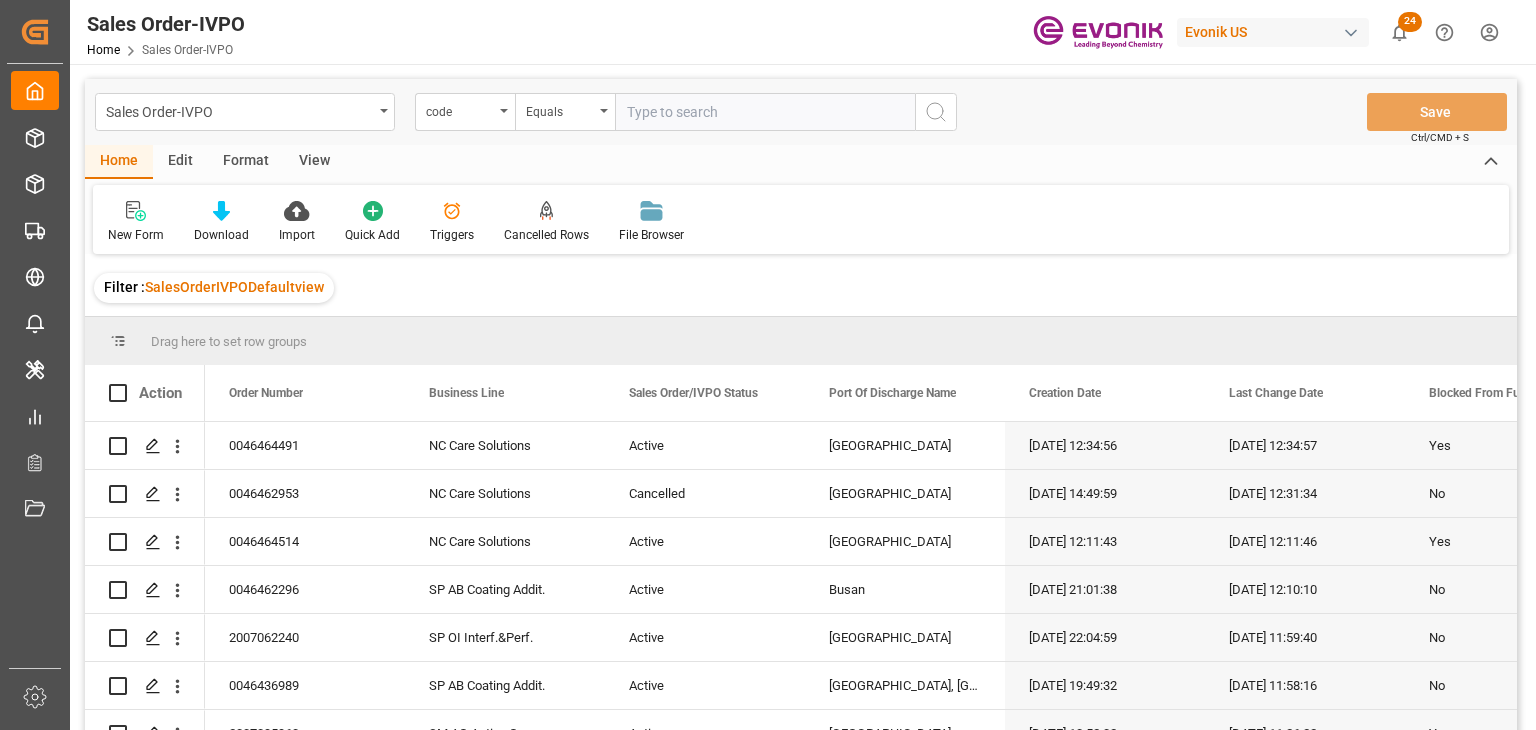 click on "Edit" at bounding box center [180, 162] 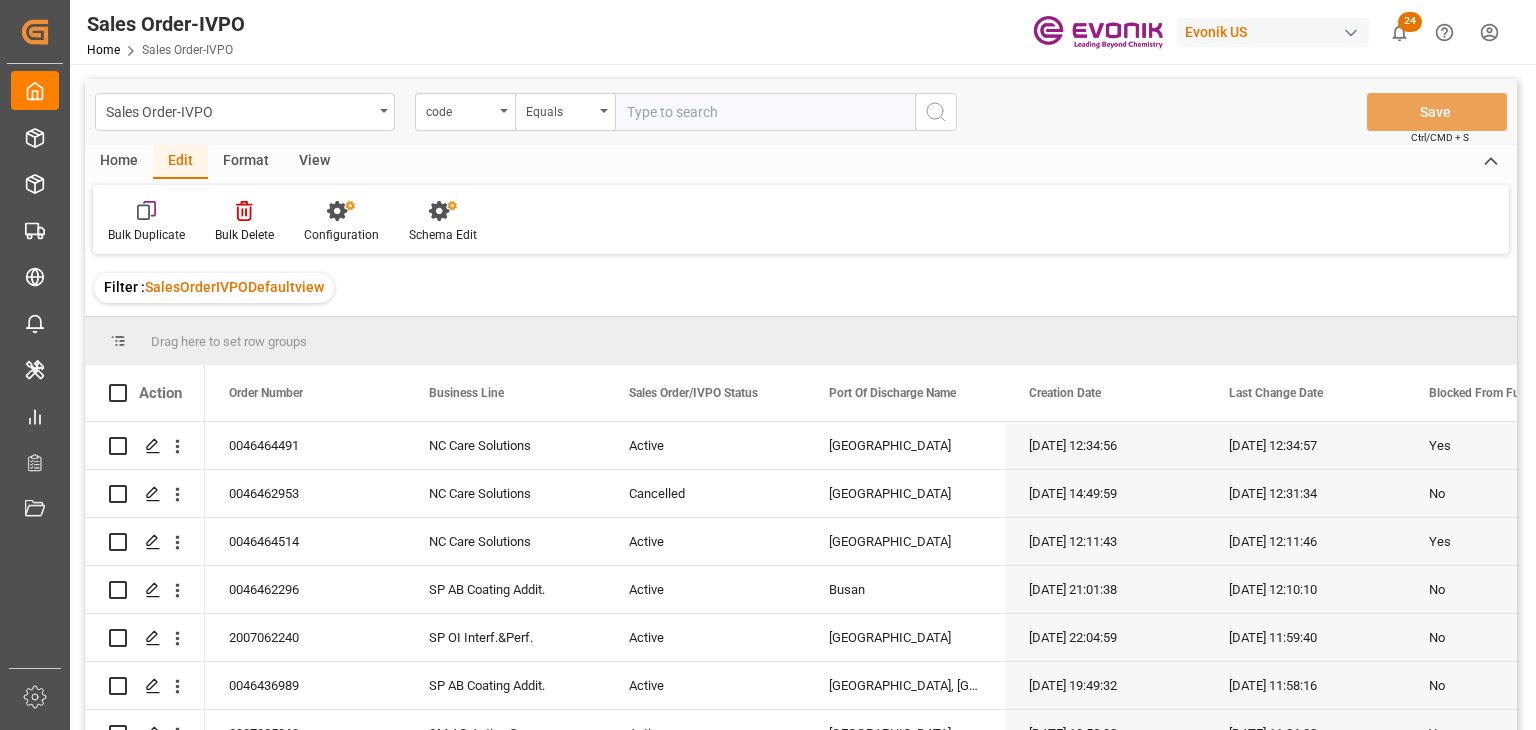 drag, startPoint x: 124, startPoint y: 157, endPoint x: 447, endPoint y: 183, distance: 324.04474 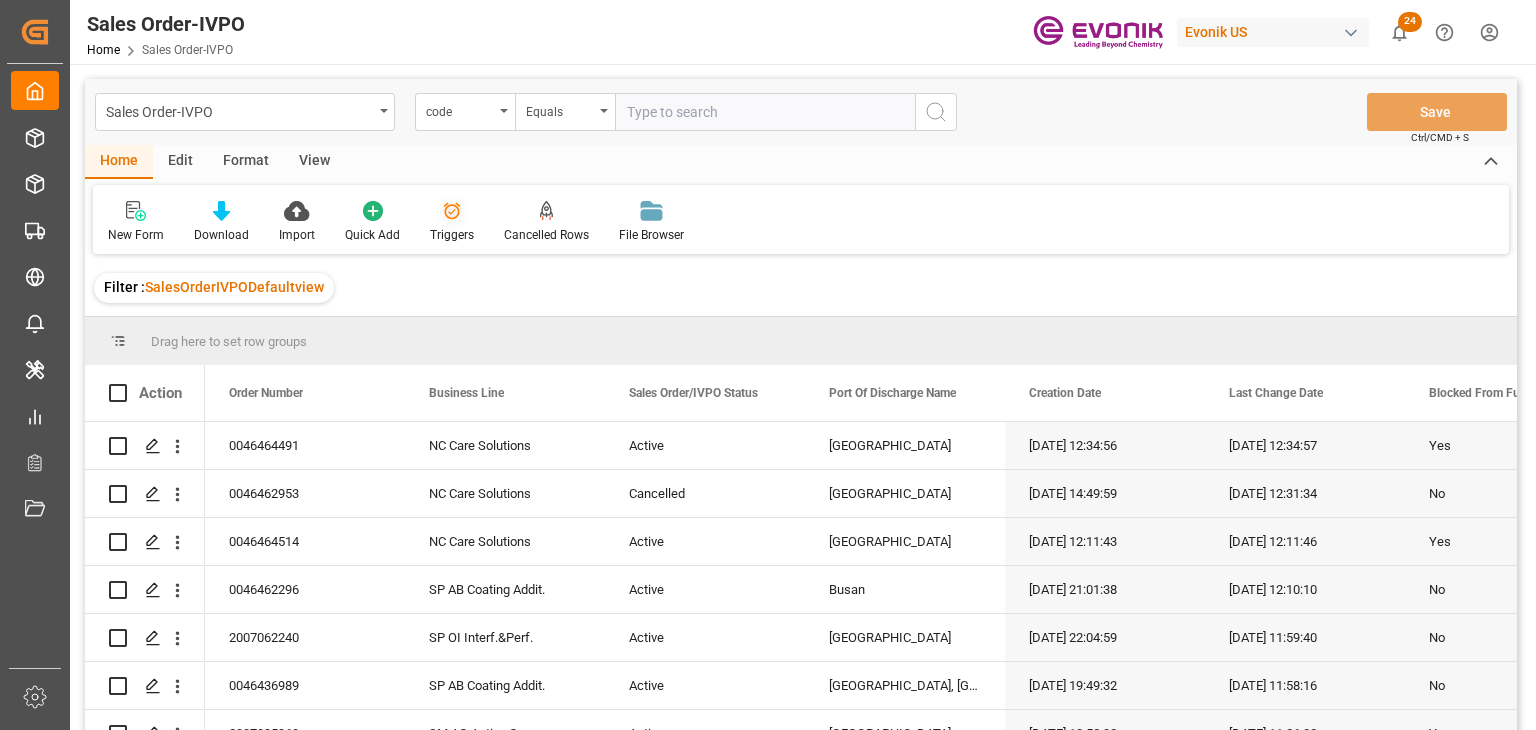 click on "Triggers" at bounding box center (452, 222) 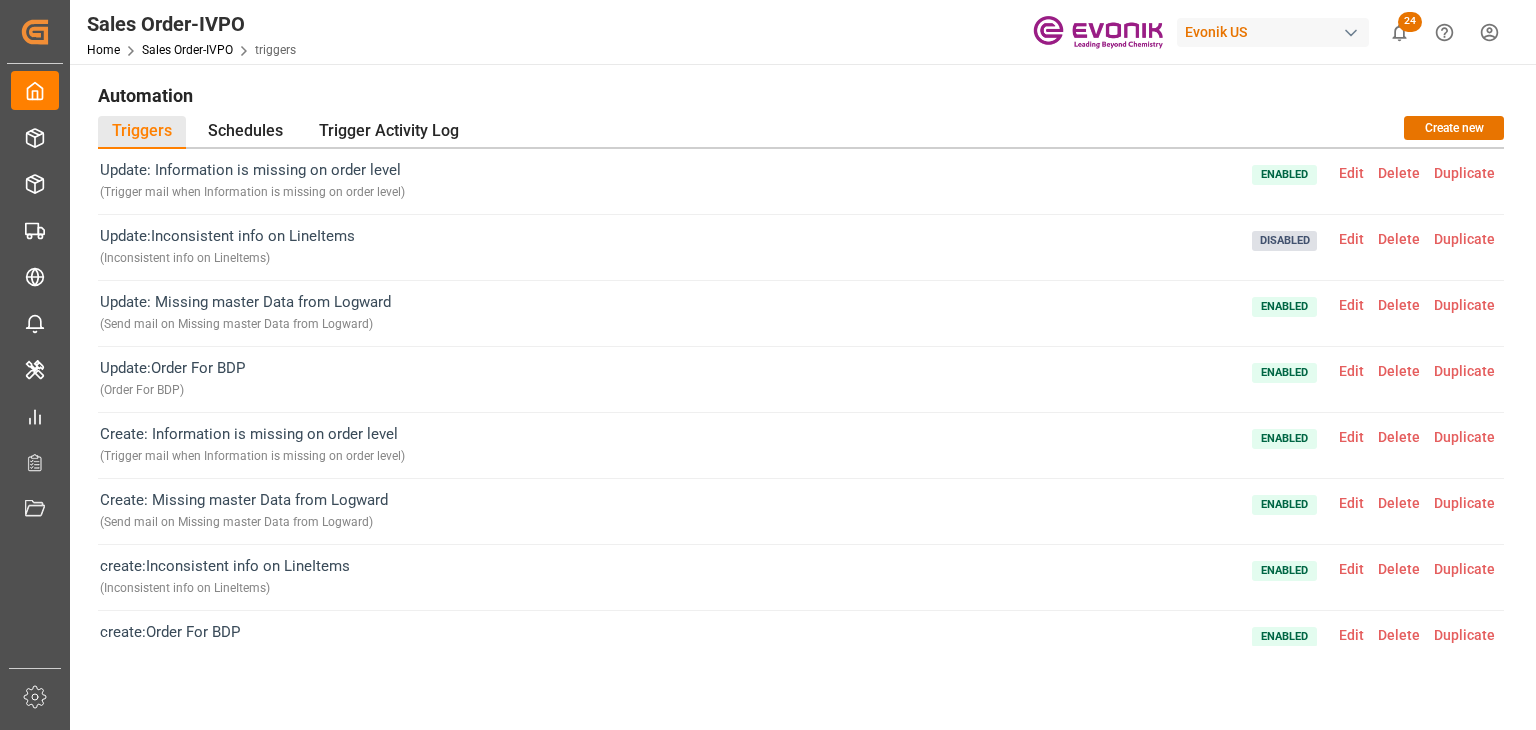 click on "Edit" at bounding box center [1351, 305] 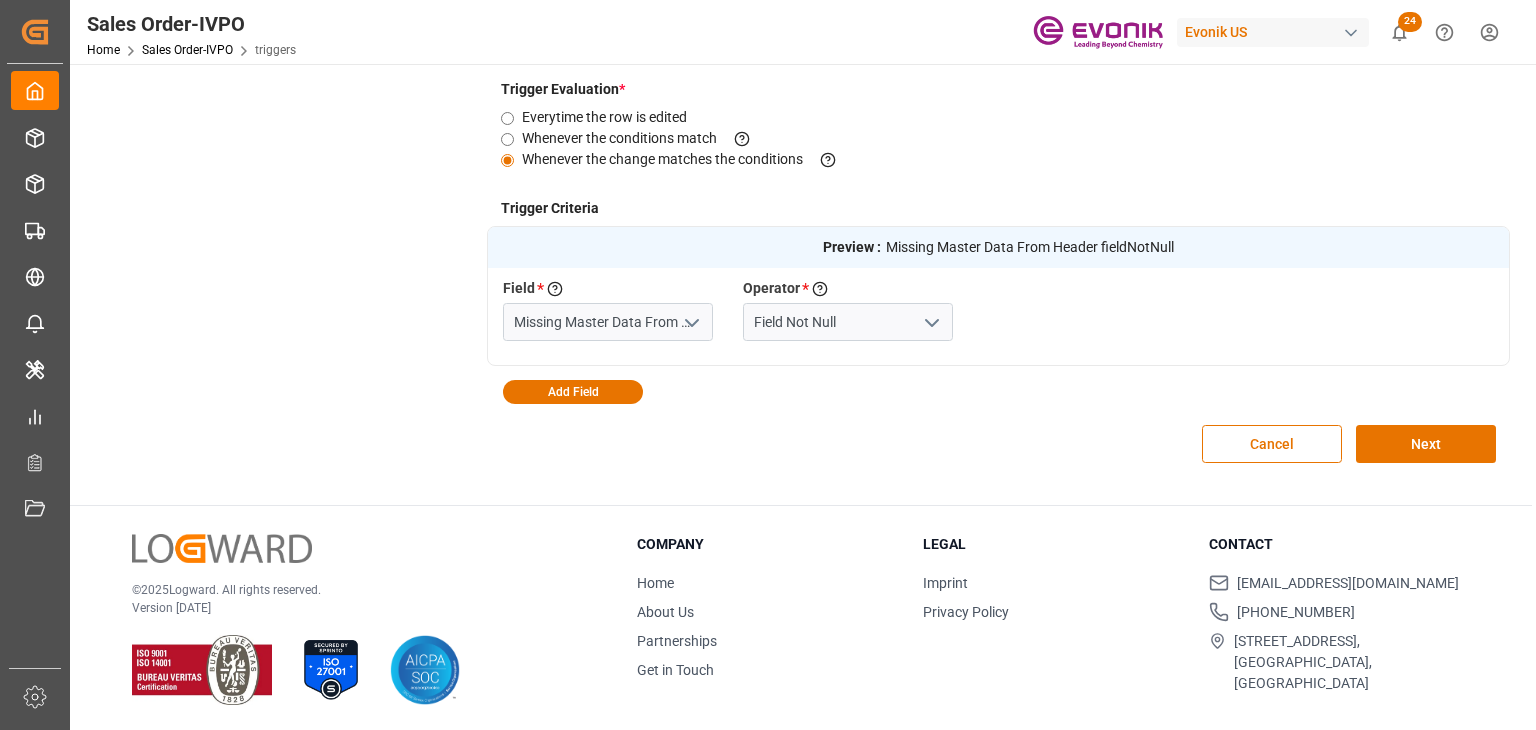 scroll, scrollTop: 479, scrollLeft: 0, axis: vertical 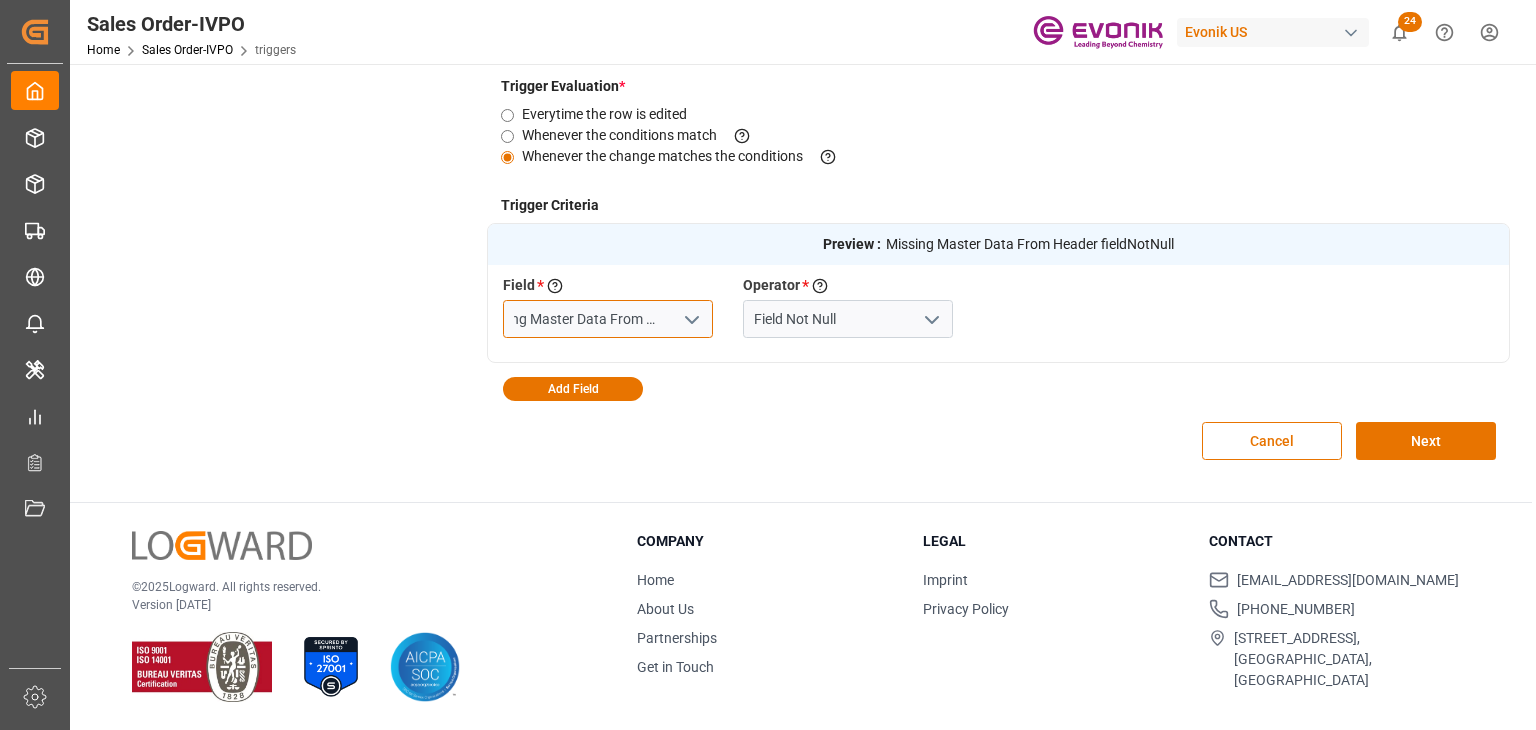 drag, startPoint x: 634, startPoint y: 313, endPoint x: 770, endPoint y: 316, distance: 136.03308 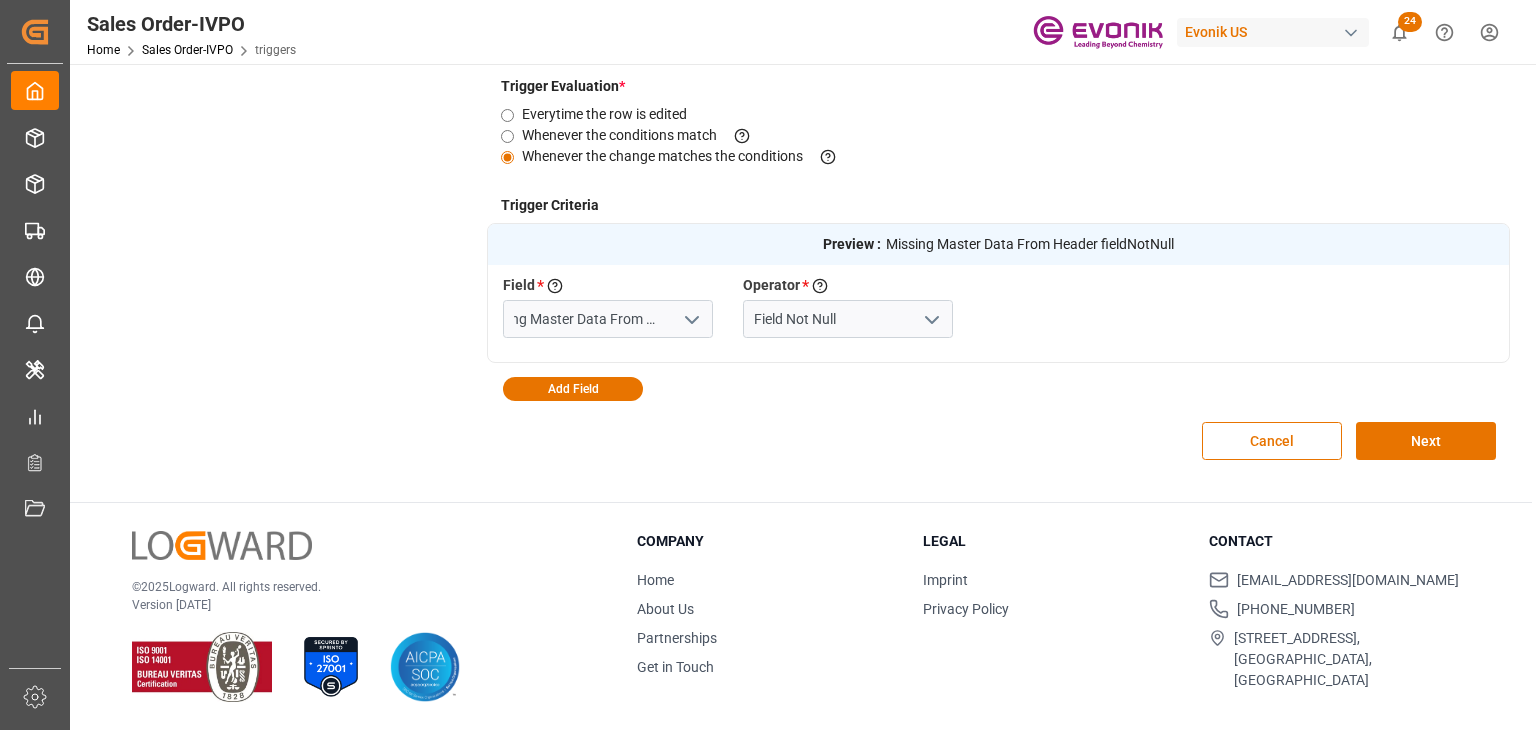 scroll, scrollTop: 0, scrollLeft: 0, axis: both 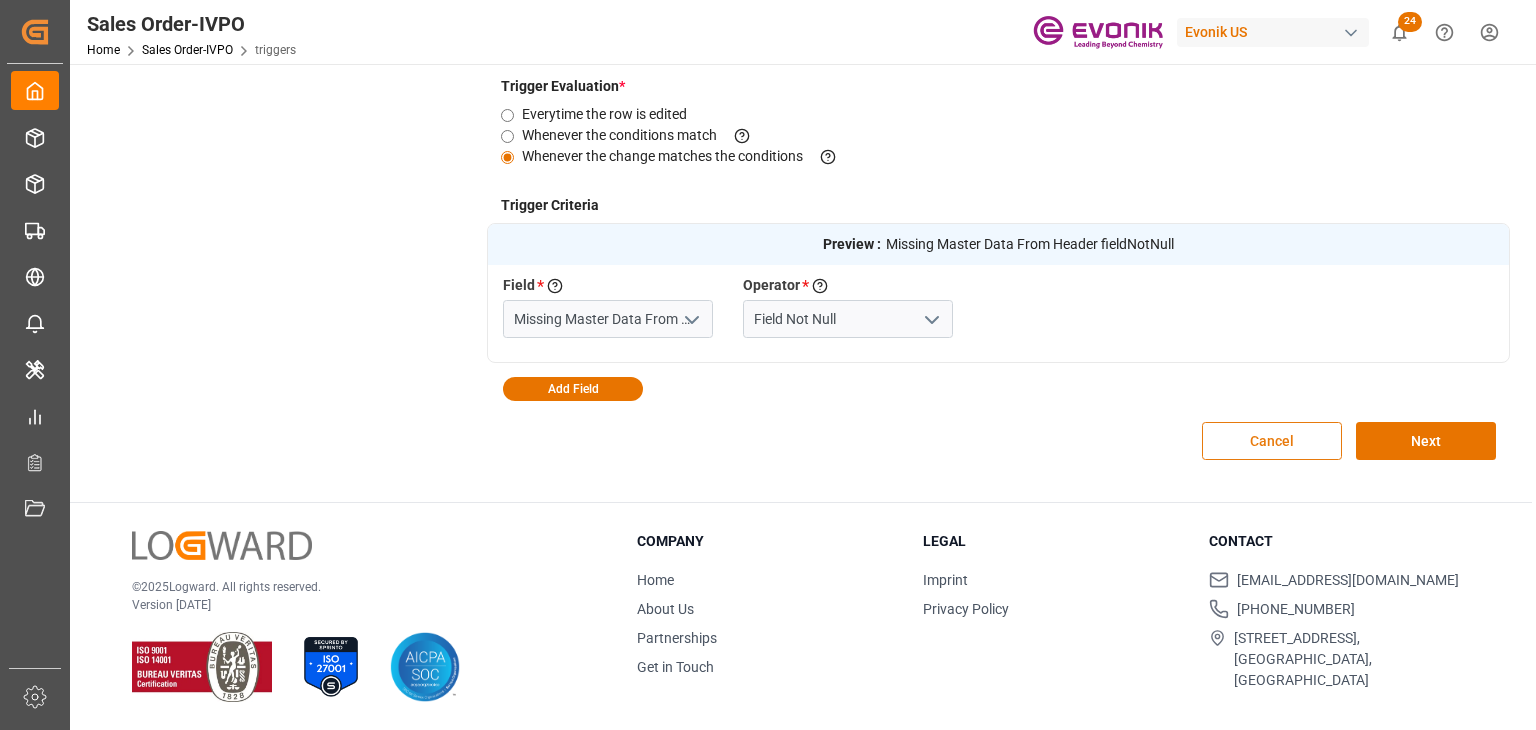 click on "Cancel" at bounding box center (1272, 441) 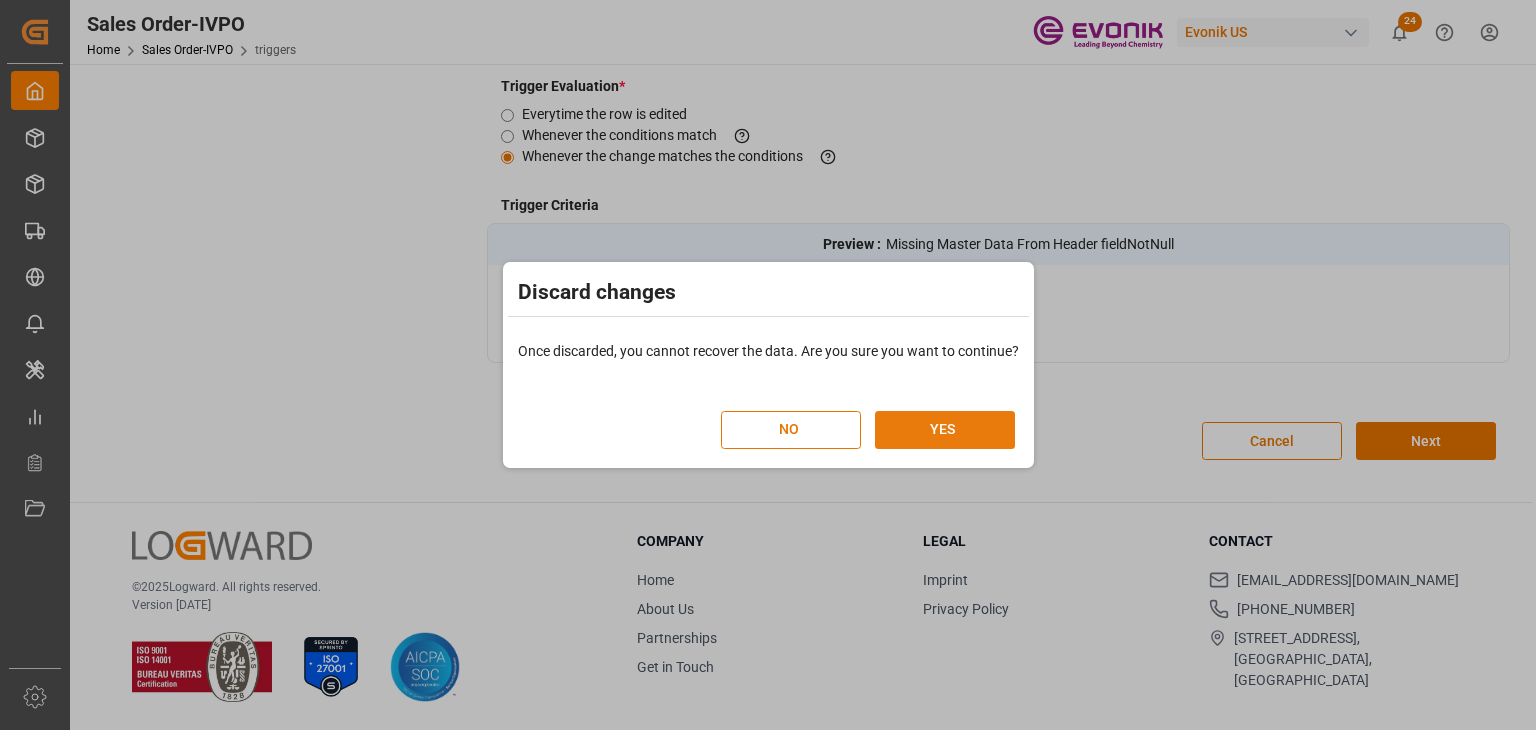 click on "YES" at bounding box center [945, 430] 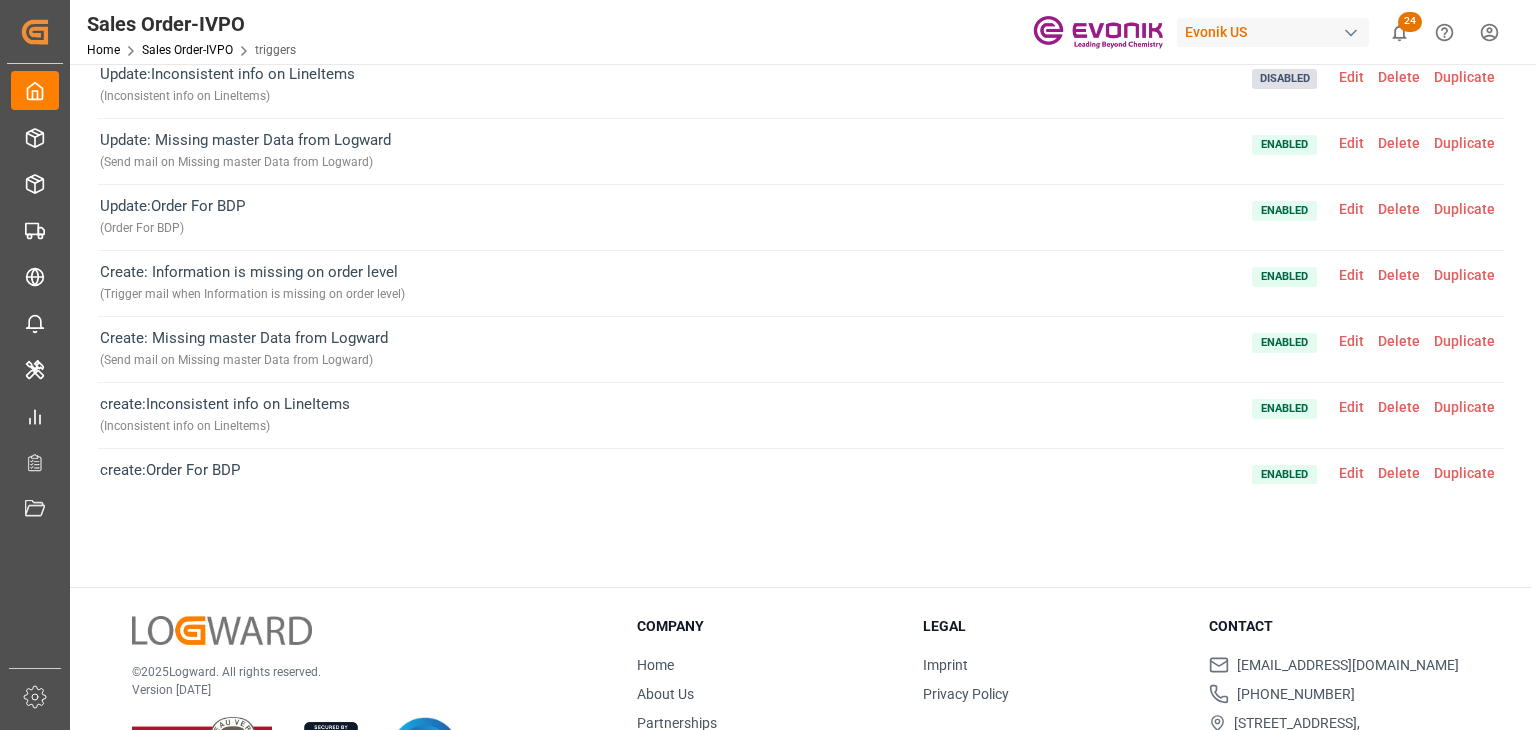 scroll, scrollTop: 46, scrollLeft: 0, axis: vertical 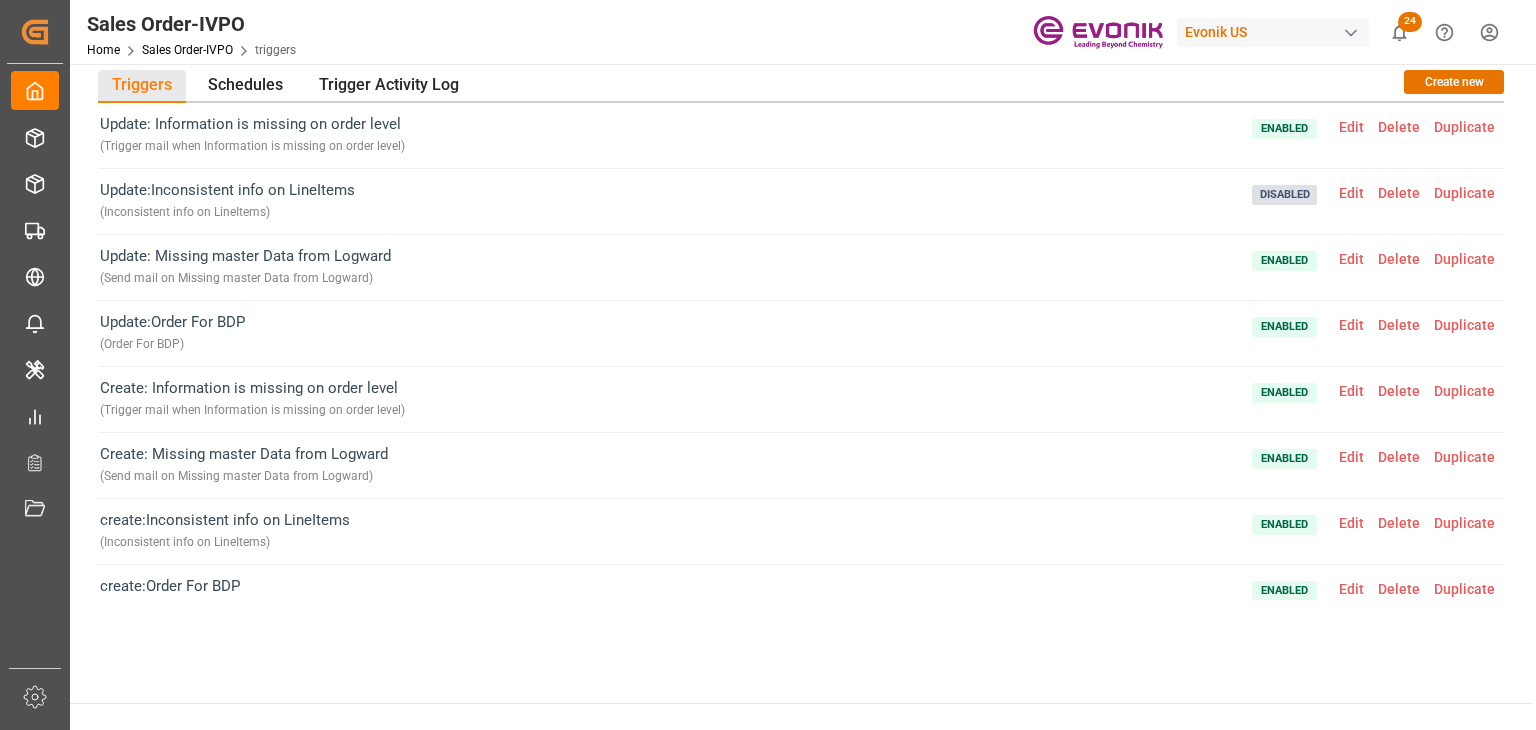 click on "Edit" at bounding box center (1351, 127) 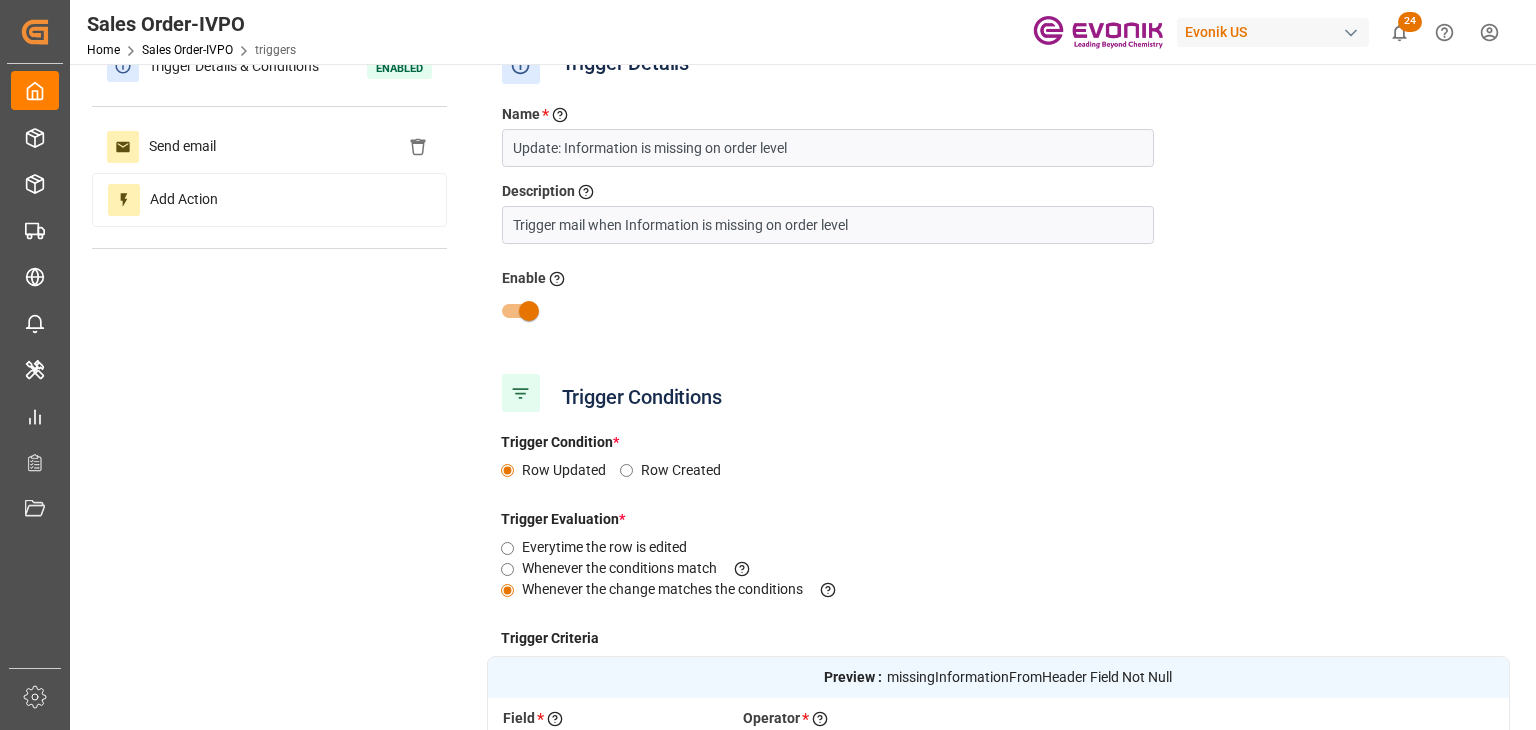 type on "Missing Information From Header" 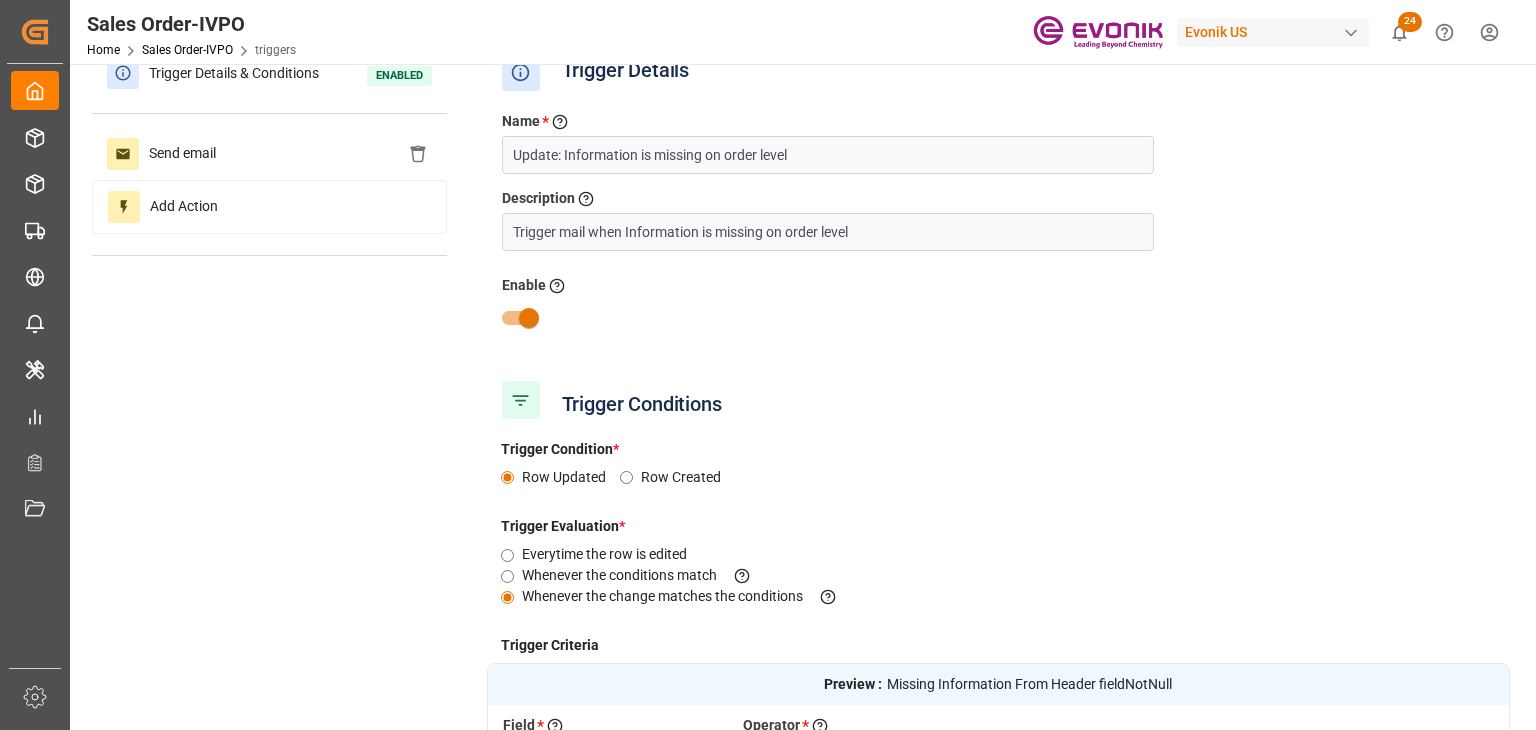 scroll, scrollTop: 339, scrollLeft: 0, axis: vertical 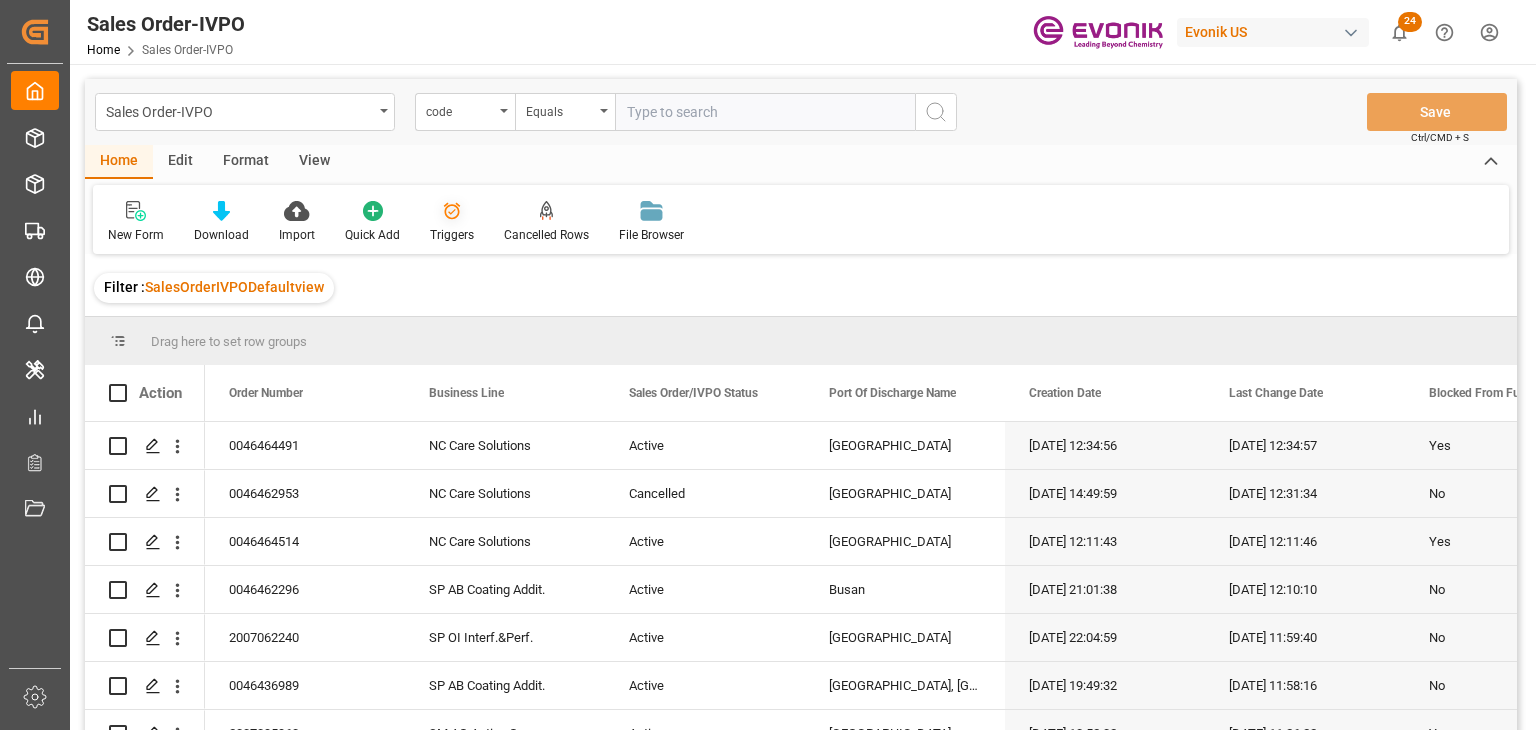 click on "Triggers" at bounding box center [452, 235] 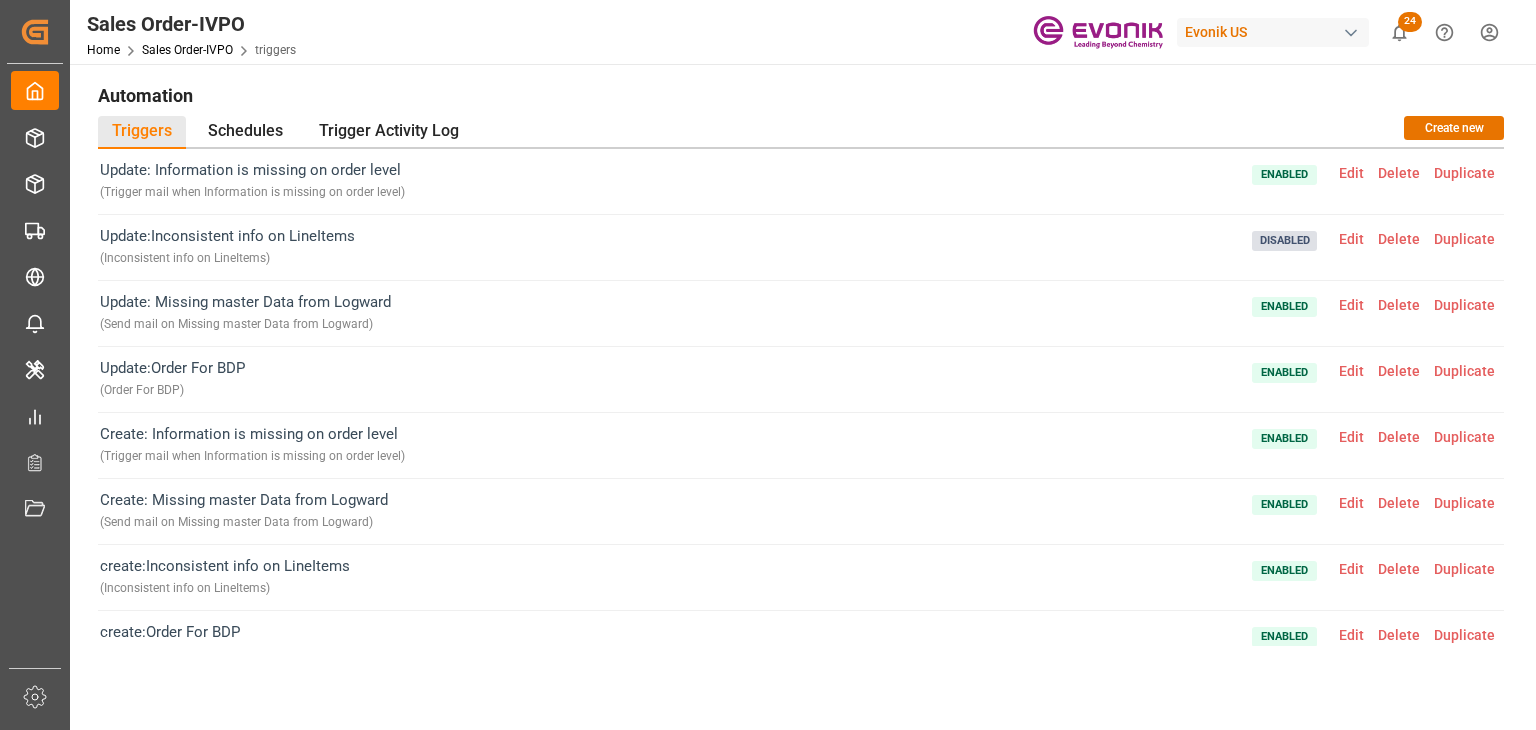 click on "Update:Inconsistent info on LineItems ( Inconsistent info on LineItems )" at bounding box center [227, 247] 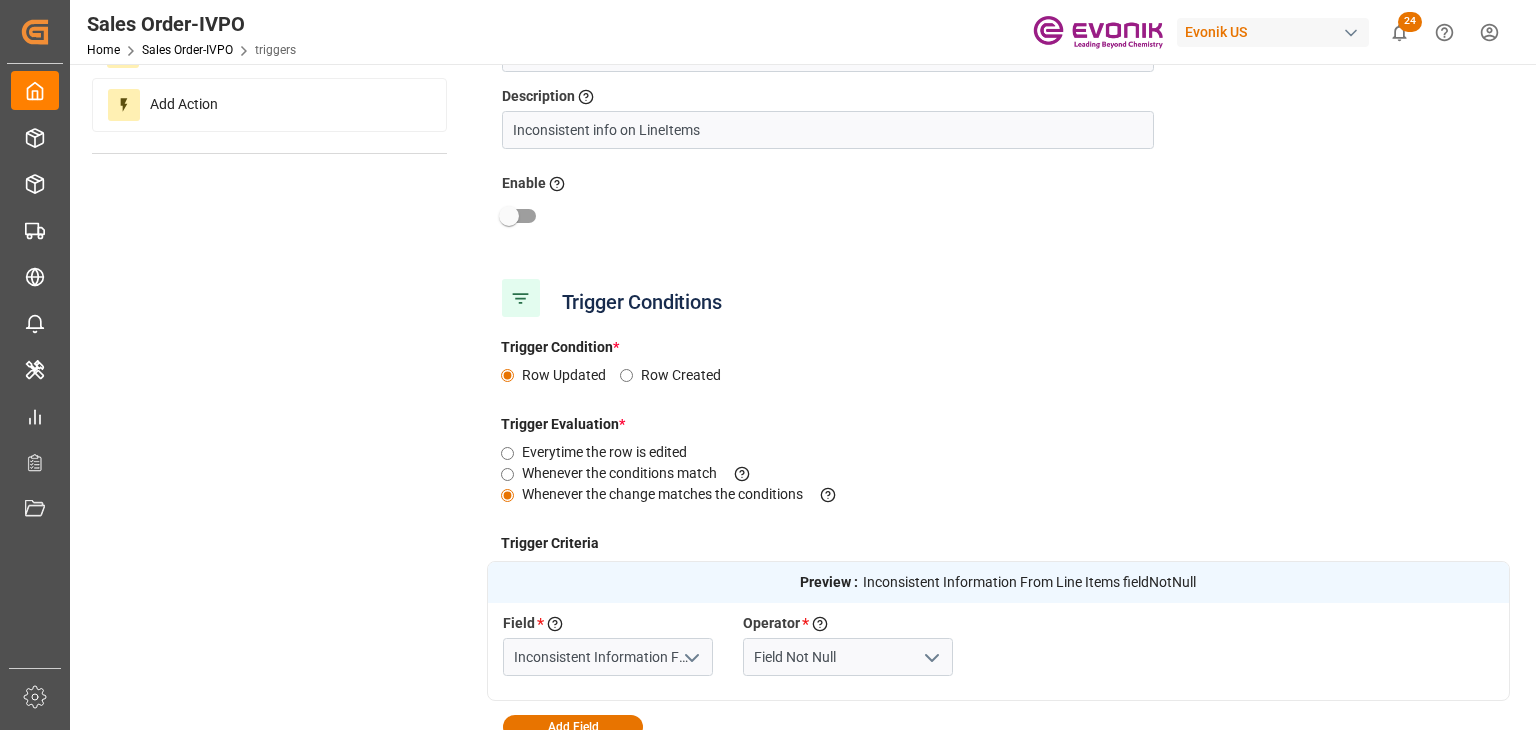 scroll, scrollTop: 400, scrollLeft: 0, axis: vertical 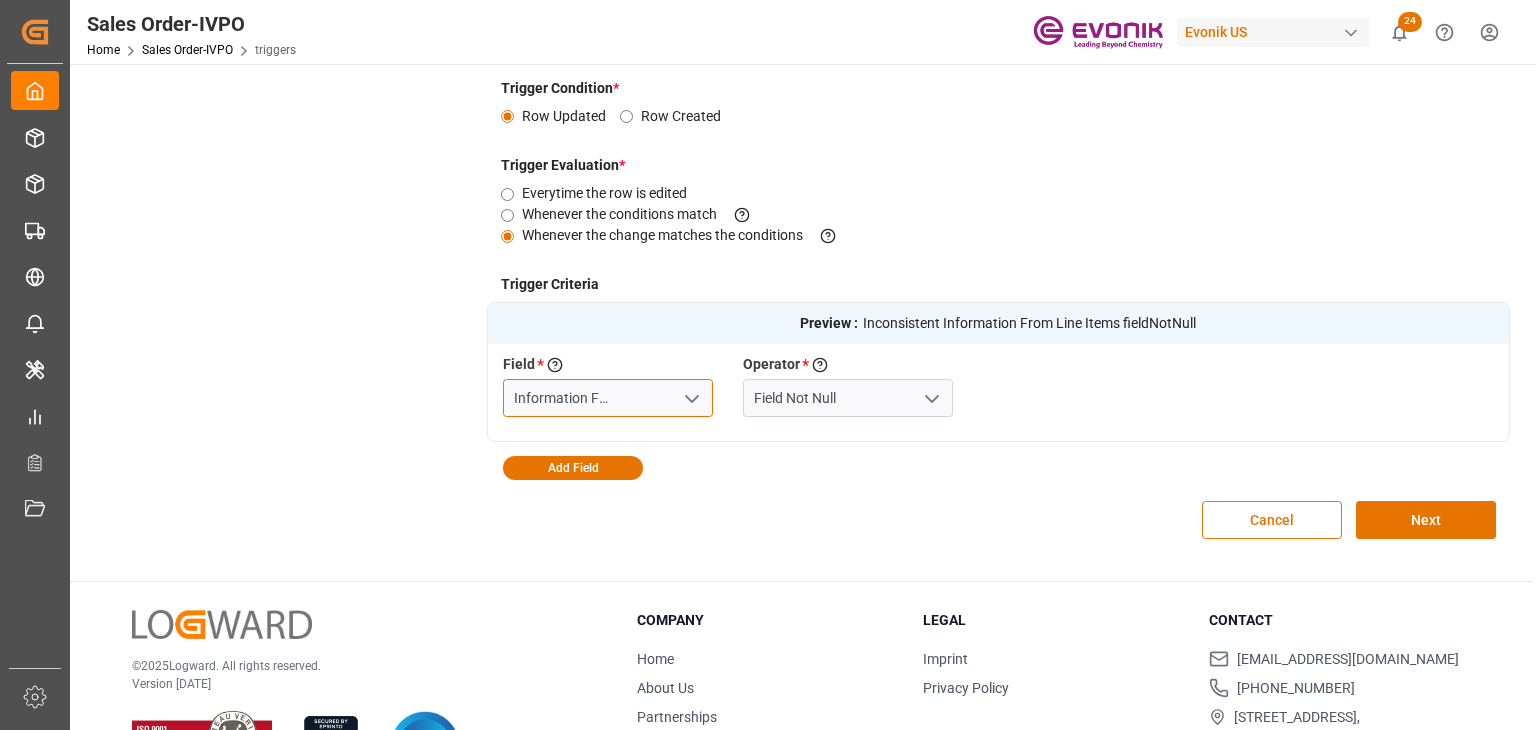 drag, startPoint x: 628, startPoint y: 394, endPoint x: 812, endPoint y: 400, distance: 184.0978 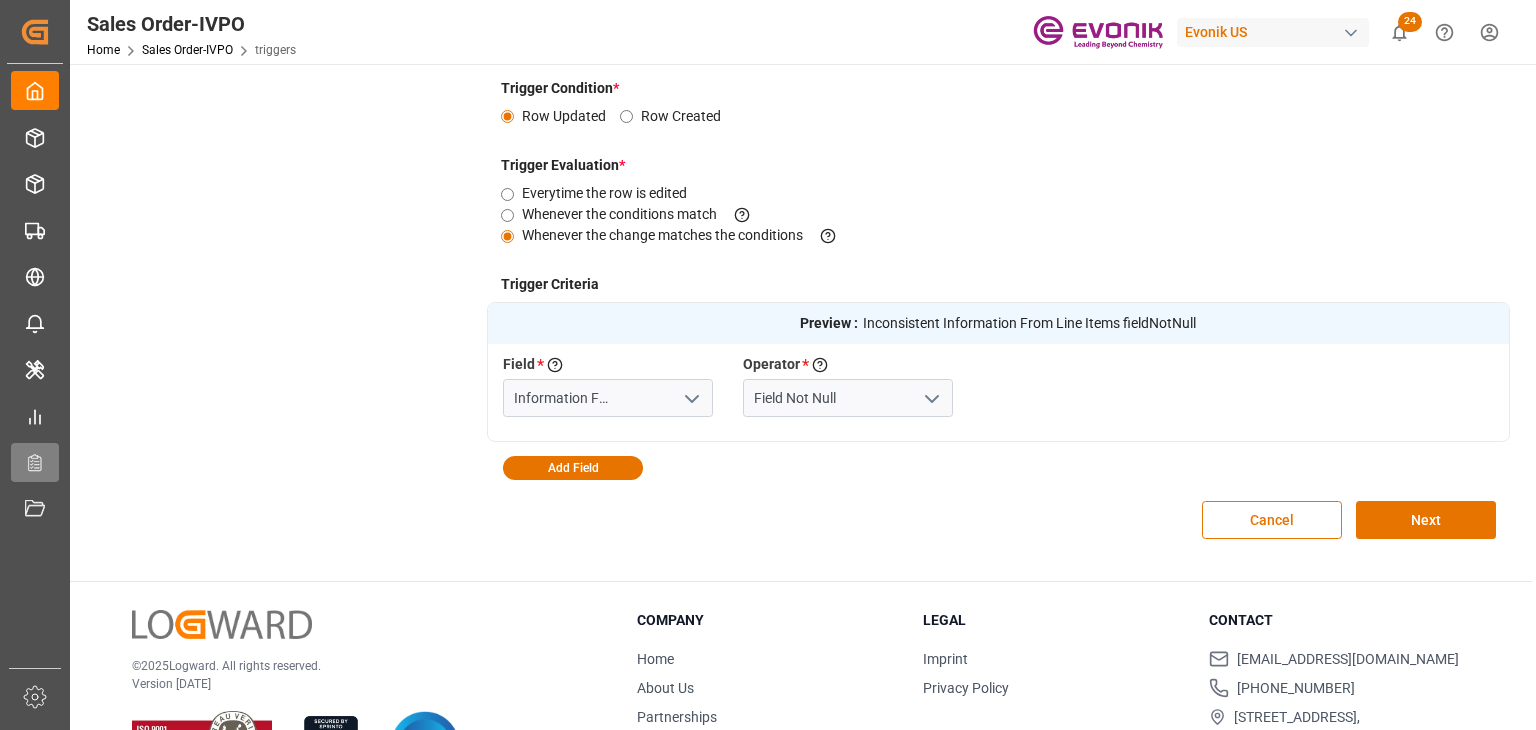 scroll, scrollTop: 0, scrollLeft: 0, axis: both 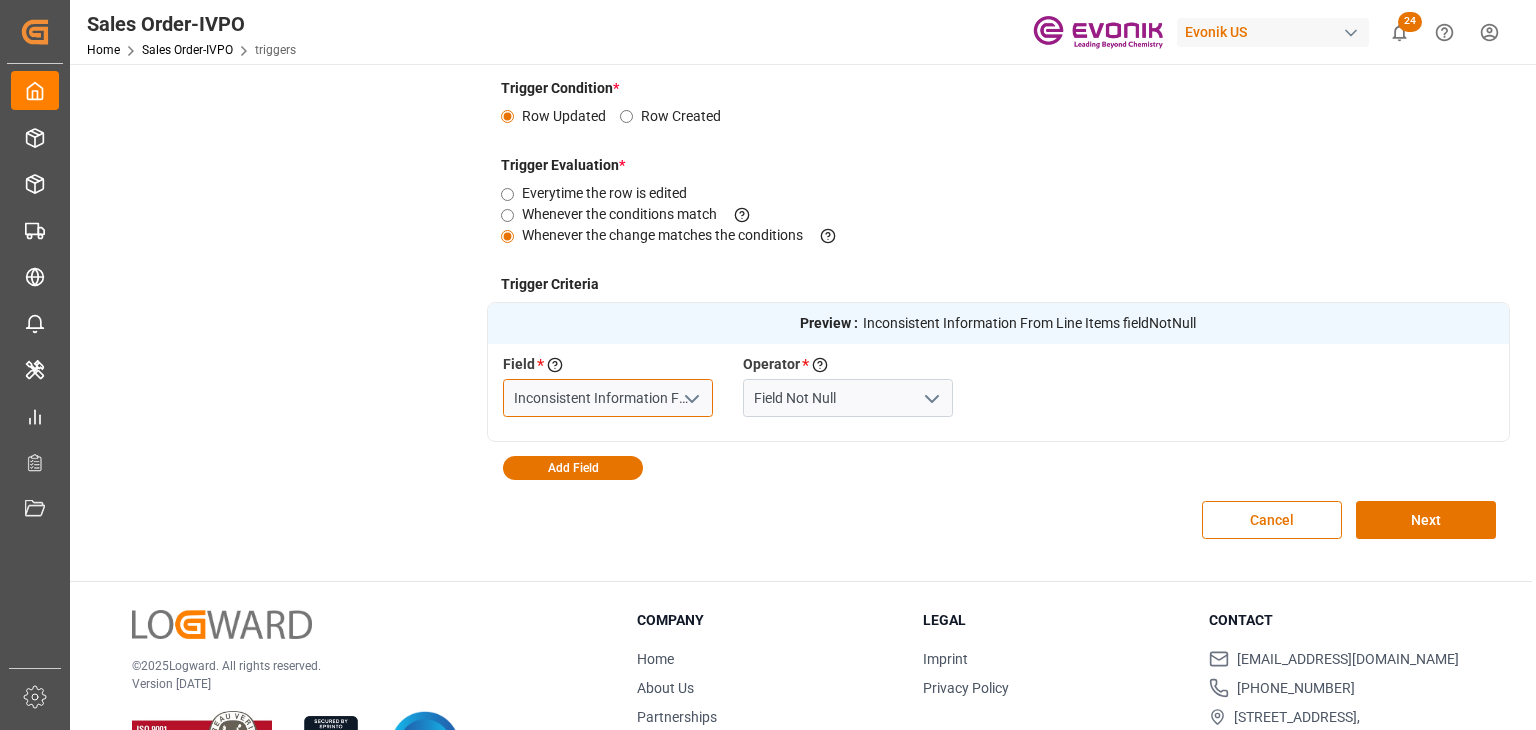 click on "Inconsistent Information From Line Items" at bounding box center [608, 398] 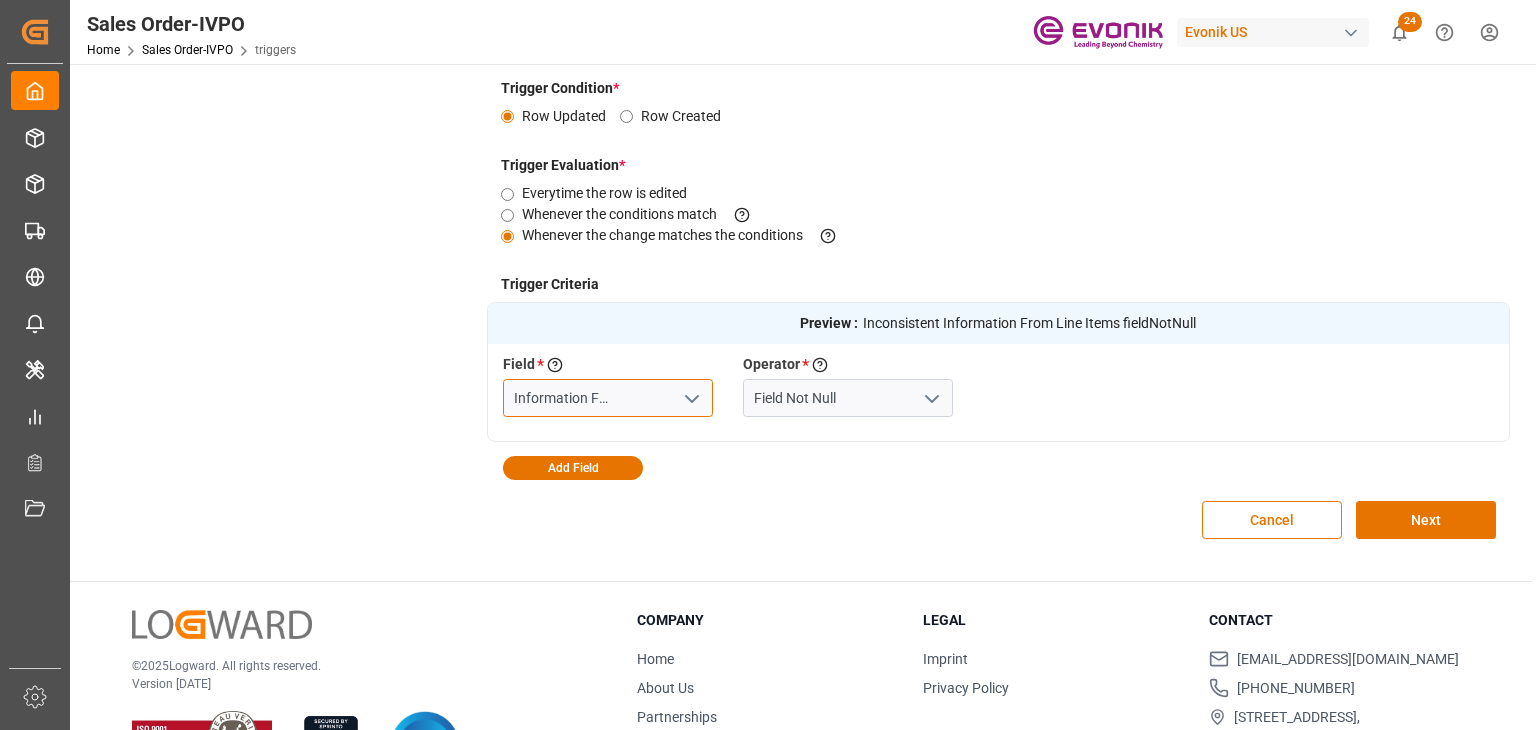 drag, startPoint x: 624, startPoint y: 394, endPoint x: 860, endPoint y: 388, distance: 236.07626 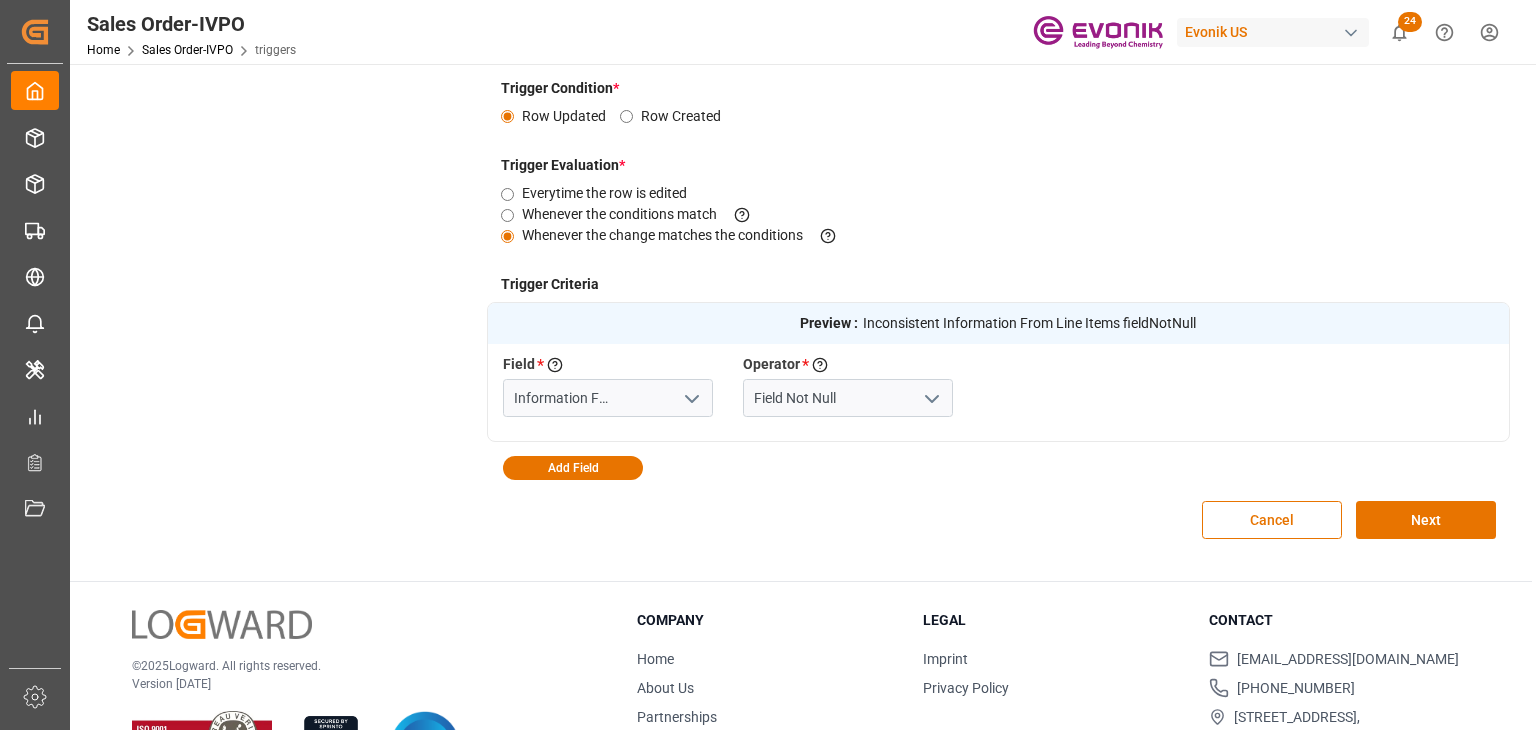 scroll, scrollTop: 0, scrollLeft: 0, axis: both 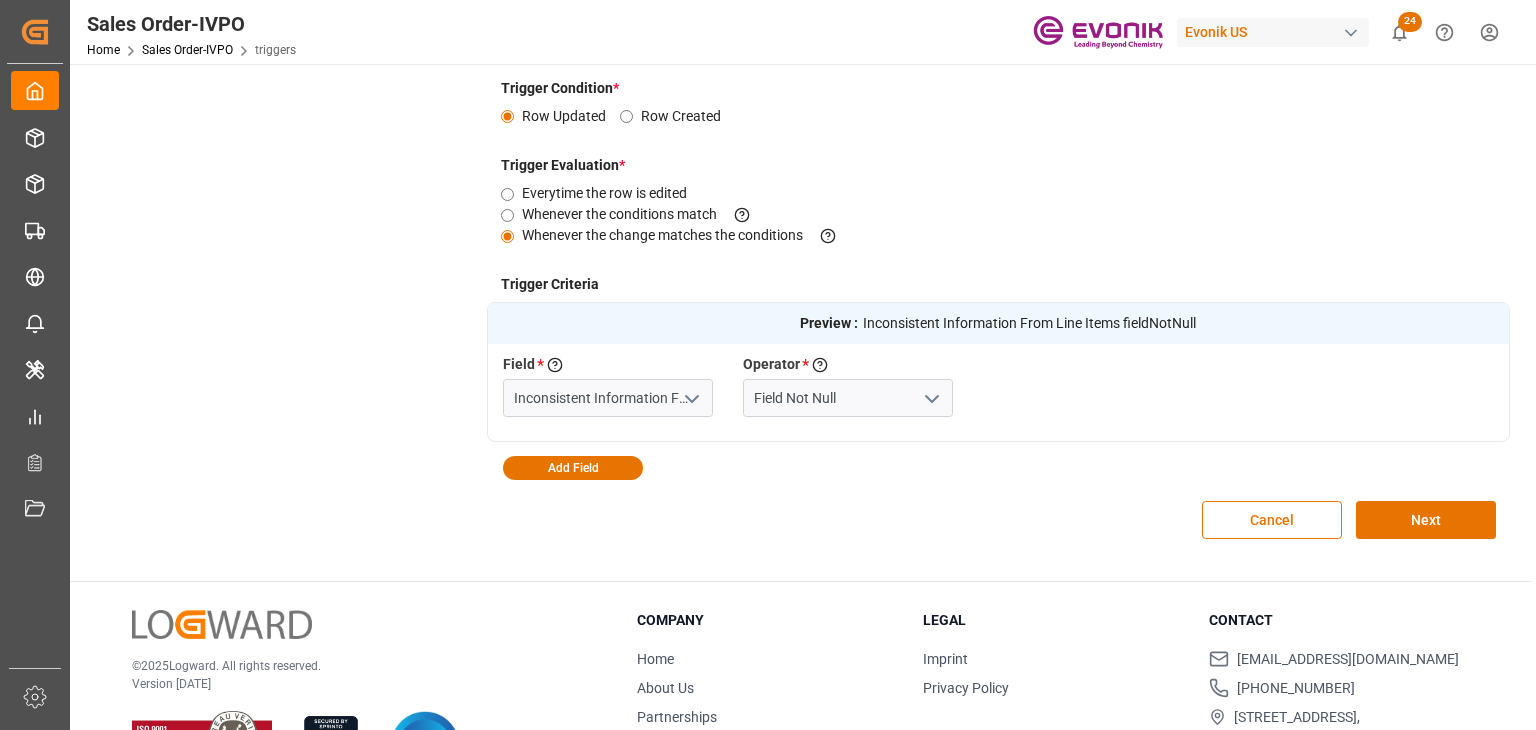 click on "Field * Select a field to create a criteria Inconsistent Information From Line Items Operator * Choose an operator to evaluate the field selected Field Not Null" at bounding box center [968, 390] 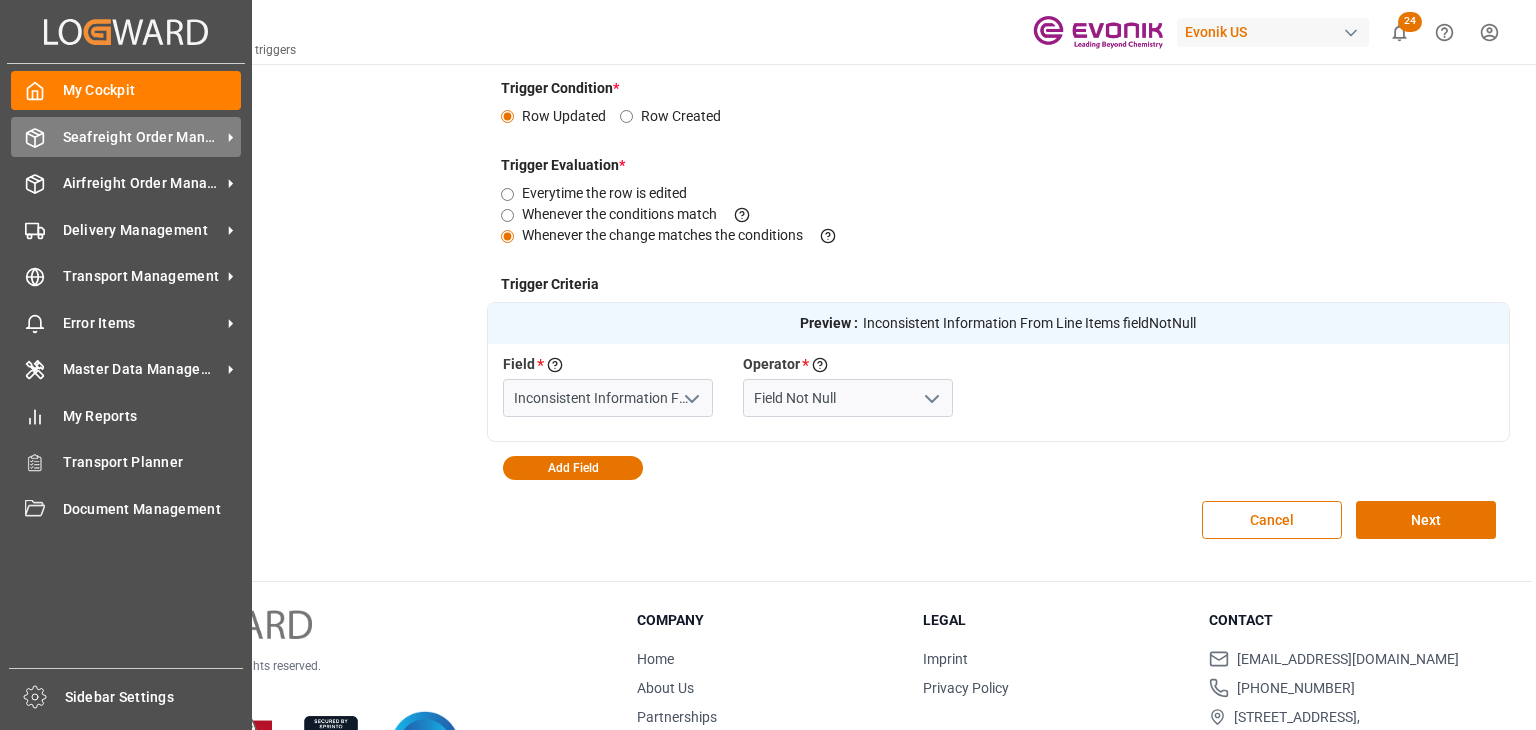 click 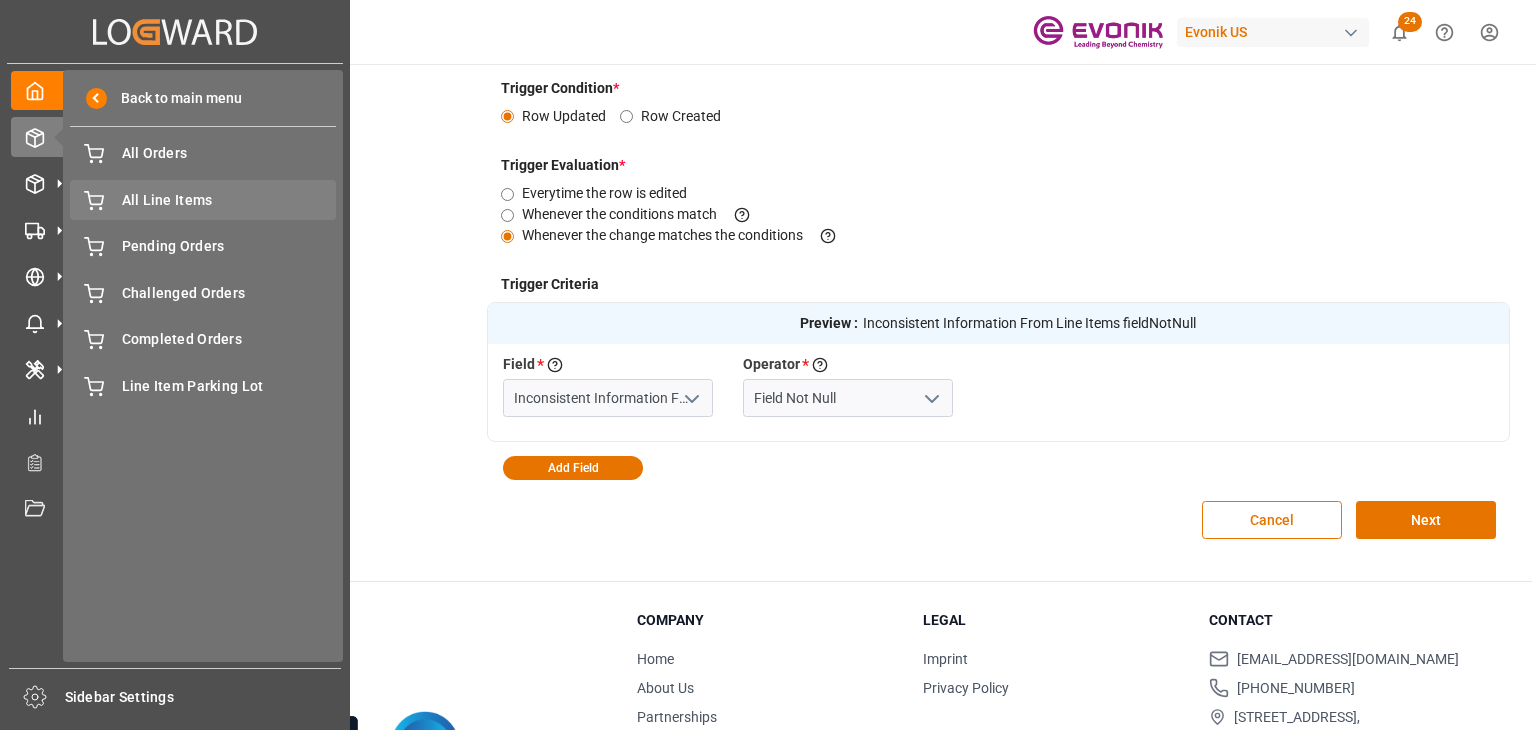 click on "All Line Items All Line Items" at bounding box center [203, 199] 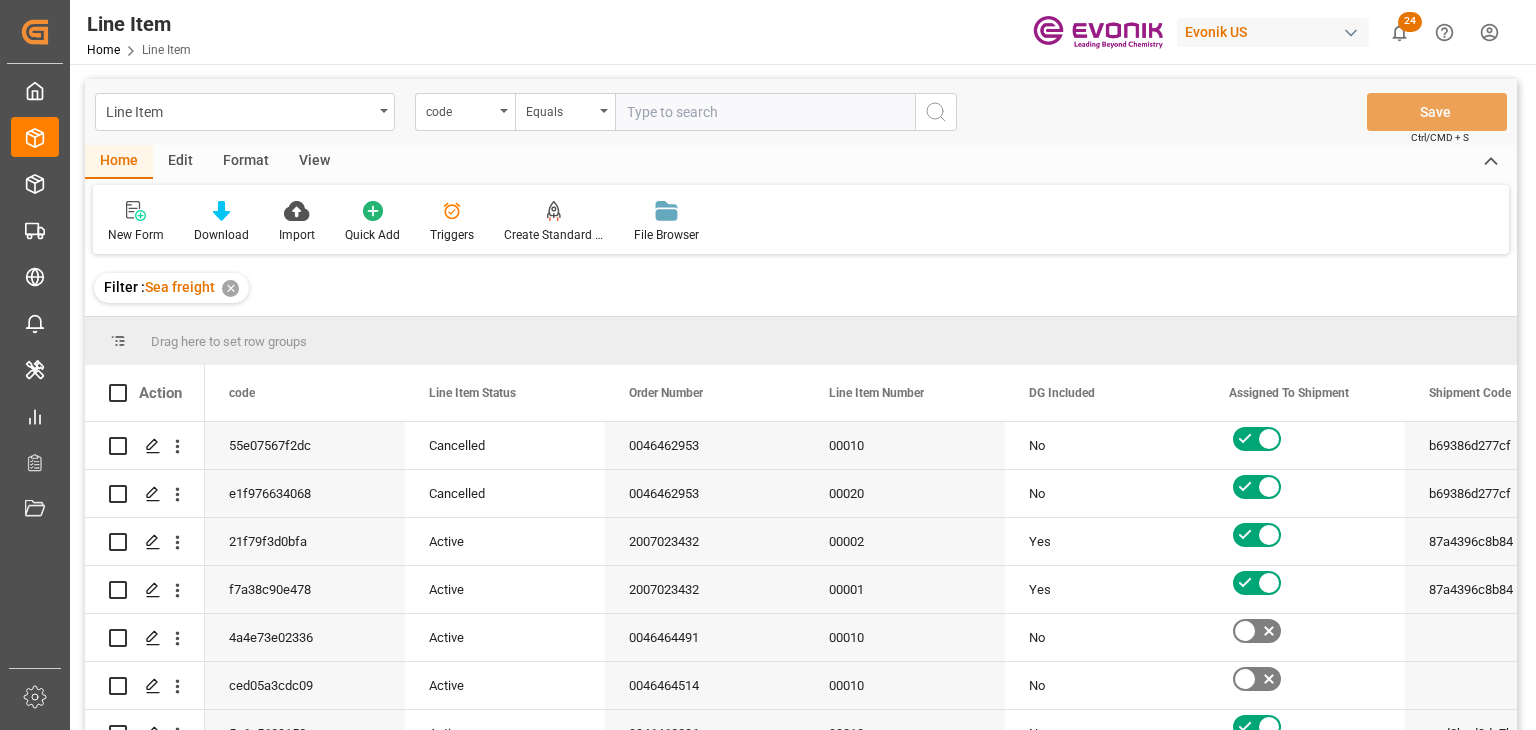 click on "✕" at bounding box center (230, 288) 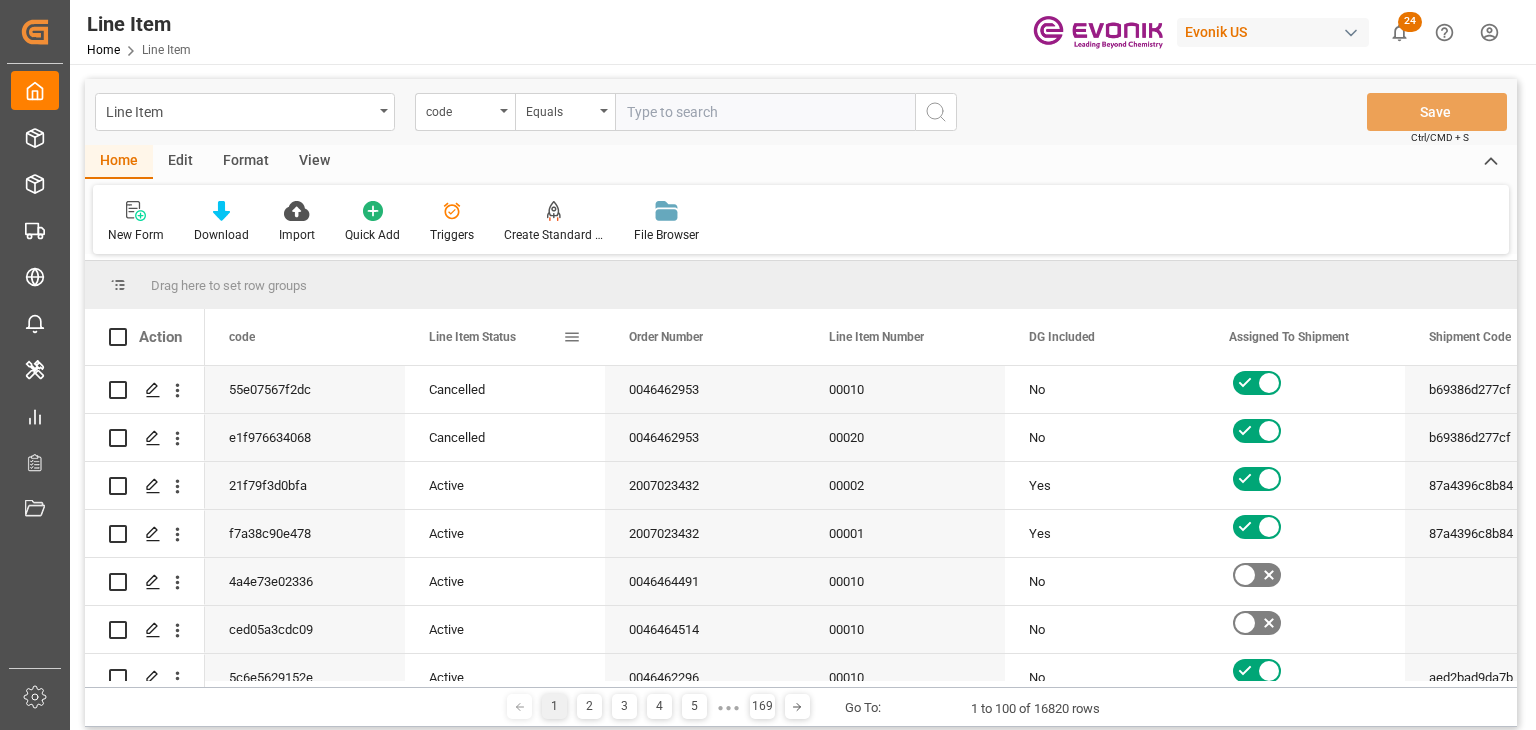 click at bounding box center [572, 337] 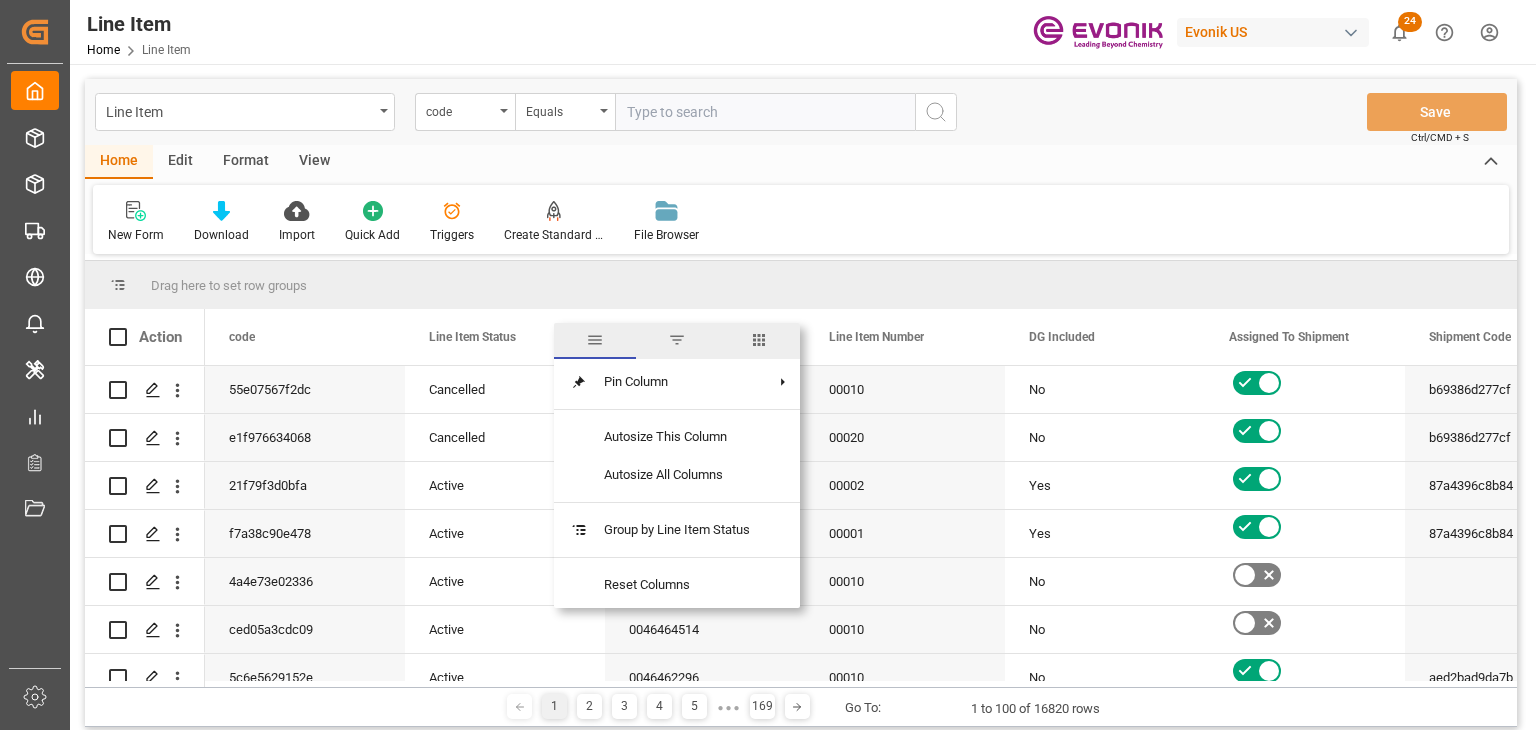 click on "New Form Download Import Quick Add Triggers Create Standard Shipment Creates a shipment with the selected line items (only works if line items have the same order number). File Browser" at bounding box center [801, 219] 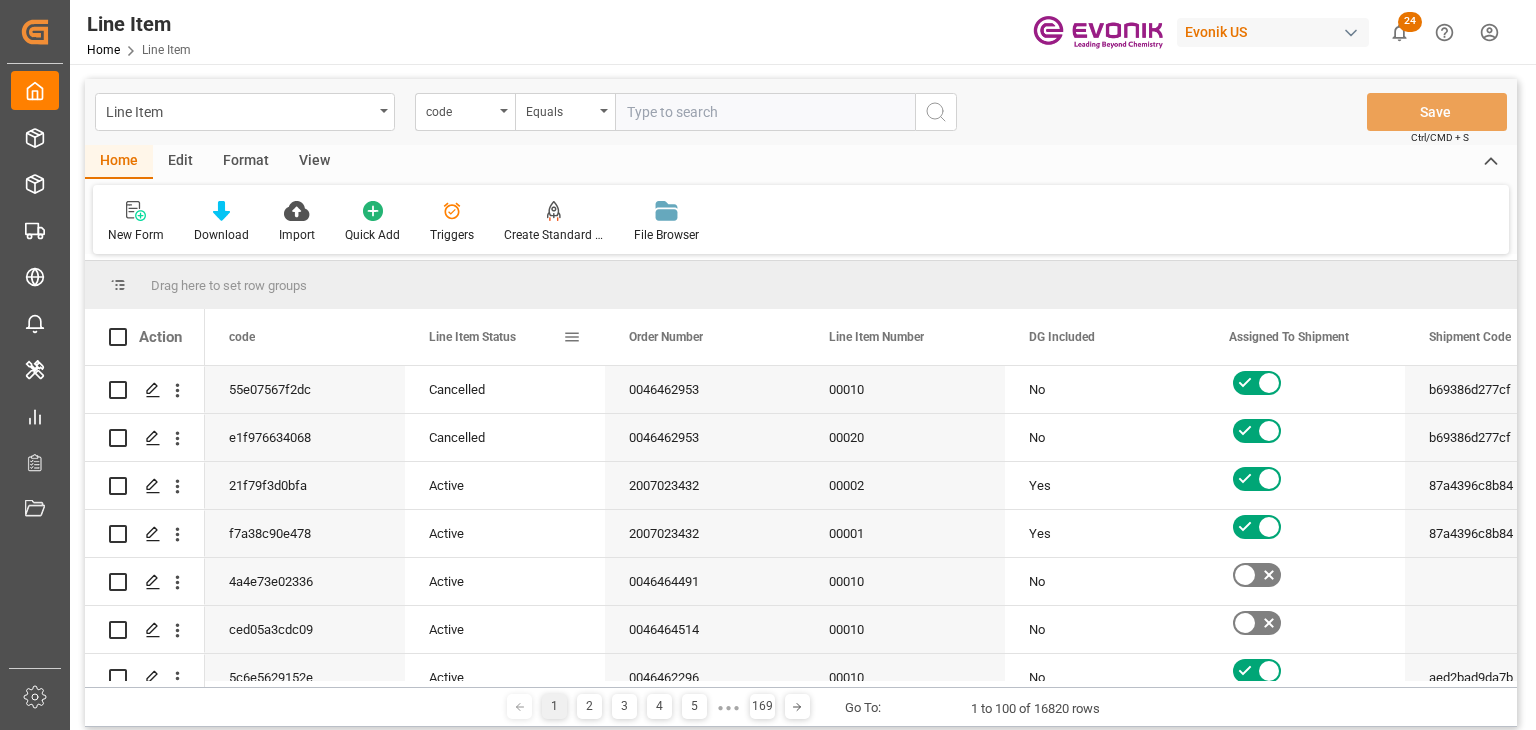 click at bounding box center (572, 337) 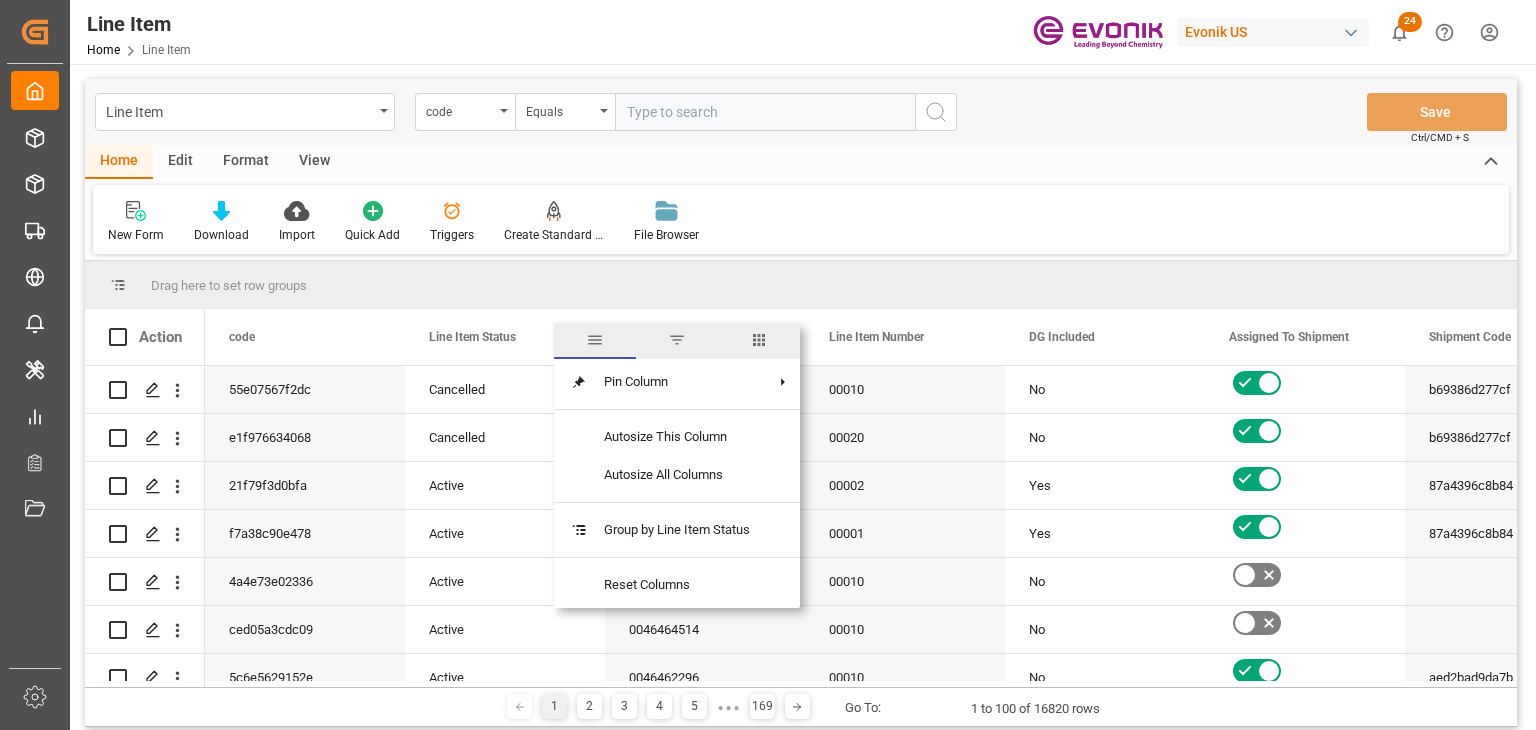 click at bounding box center (759, 341) 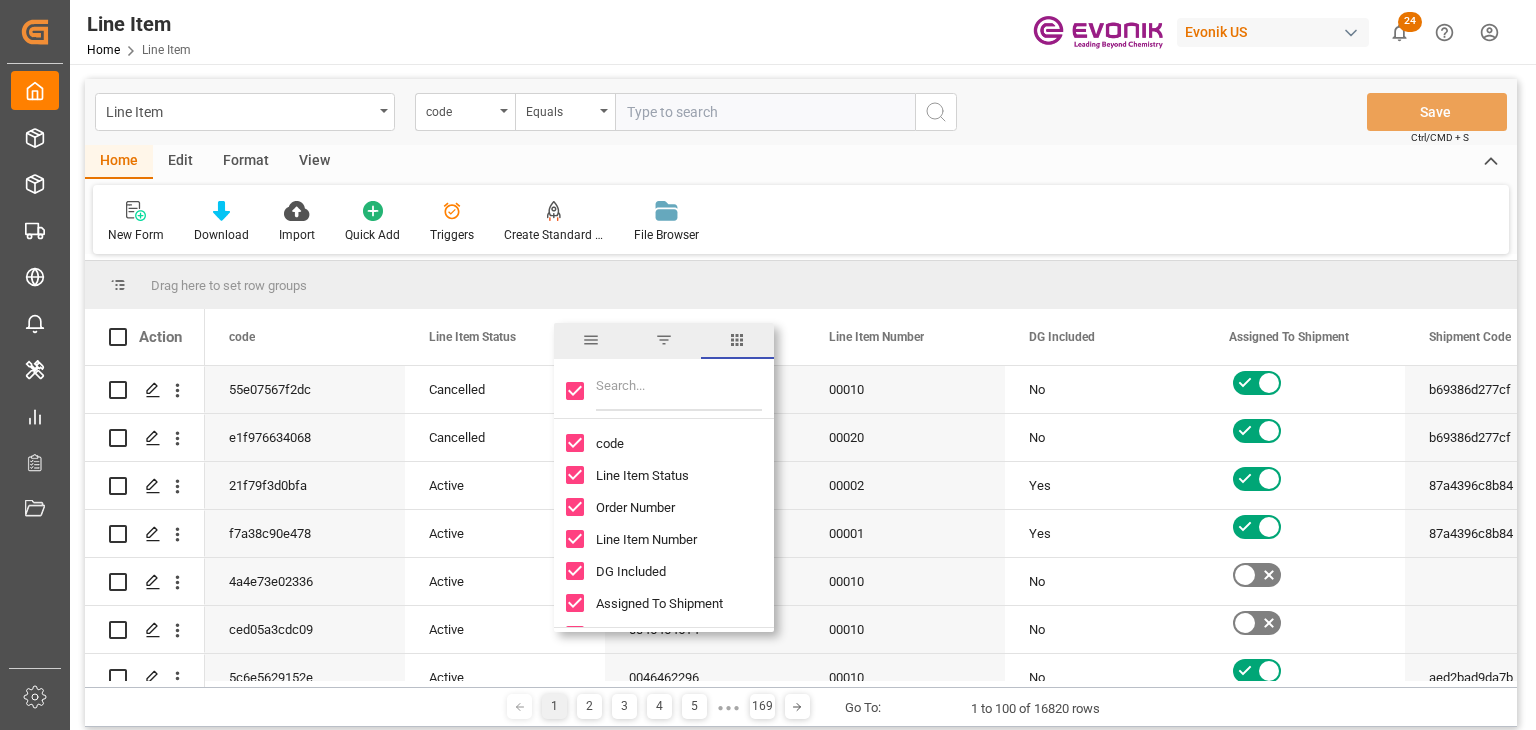 click at bounding box center [575, 391] 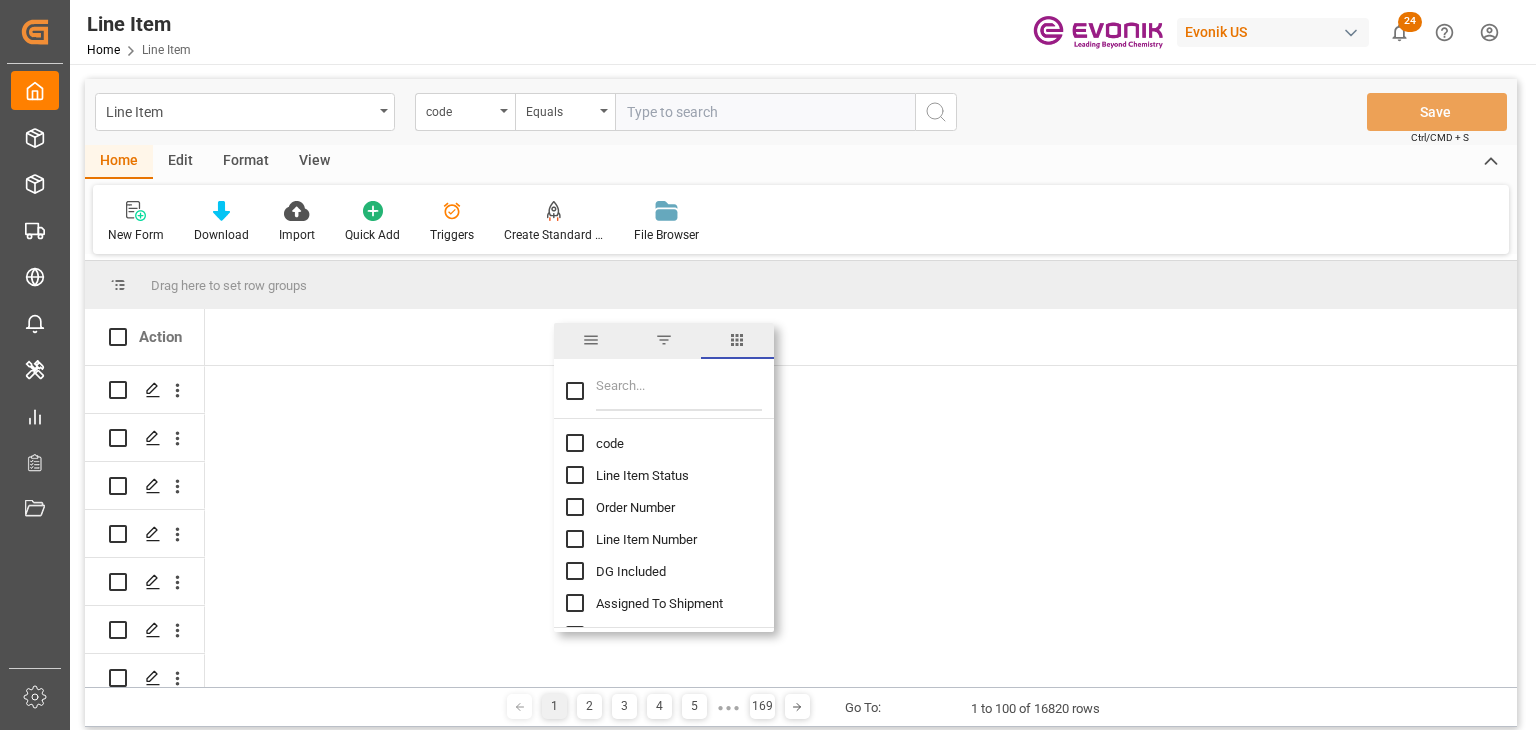 click at bounding box center [575, 443] 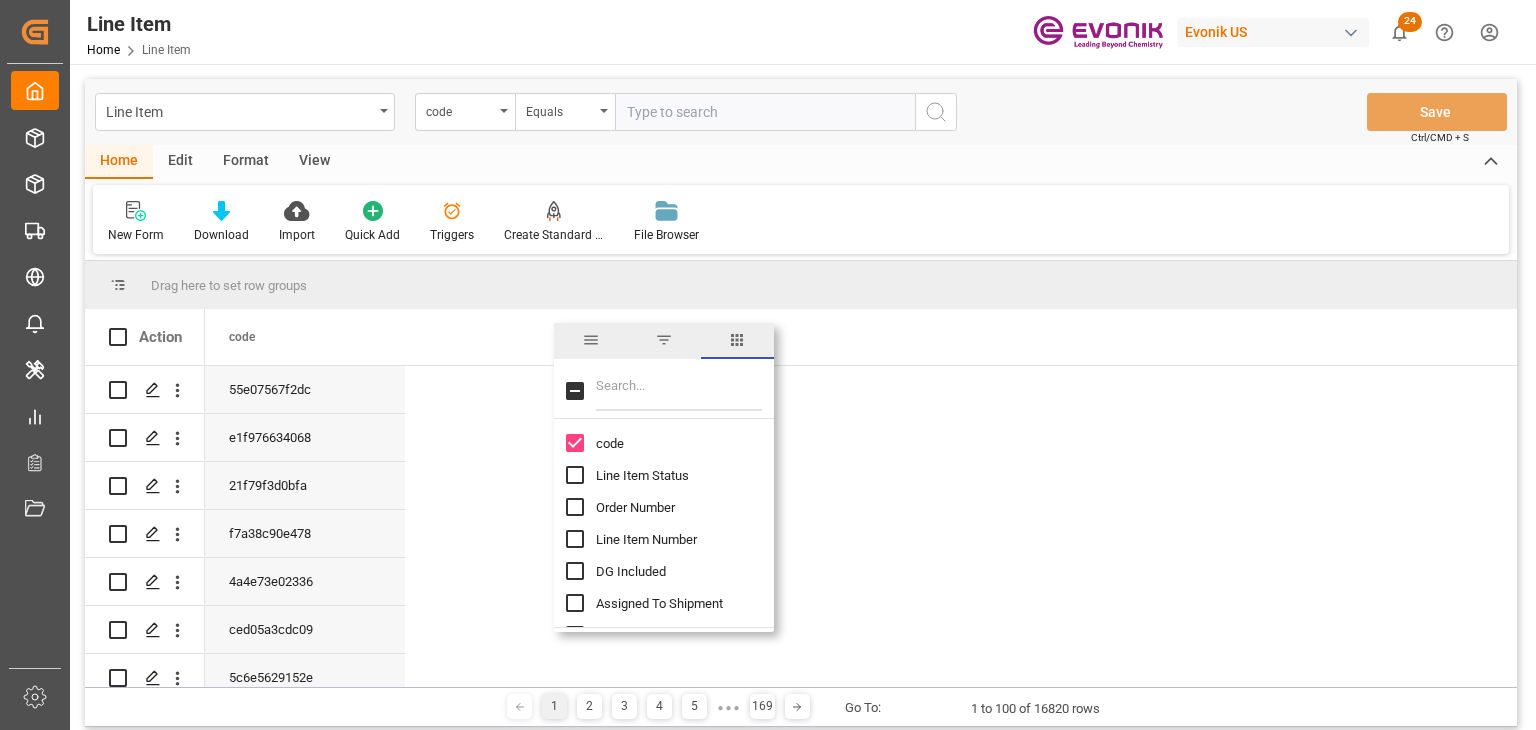 click at bounding box center [575, 475] 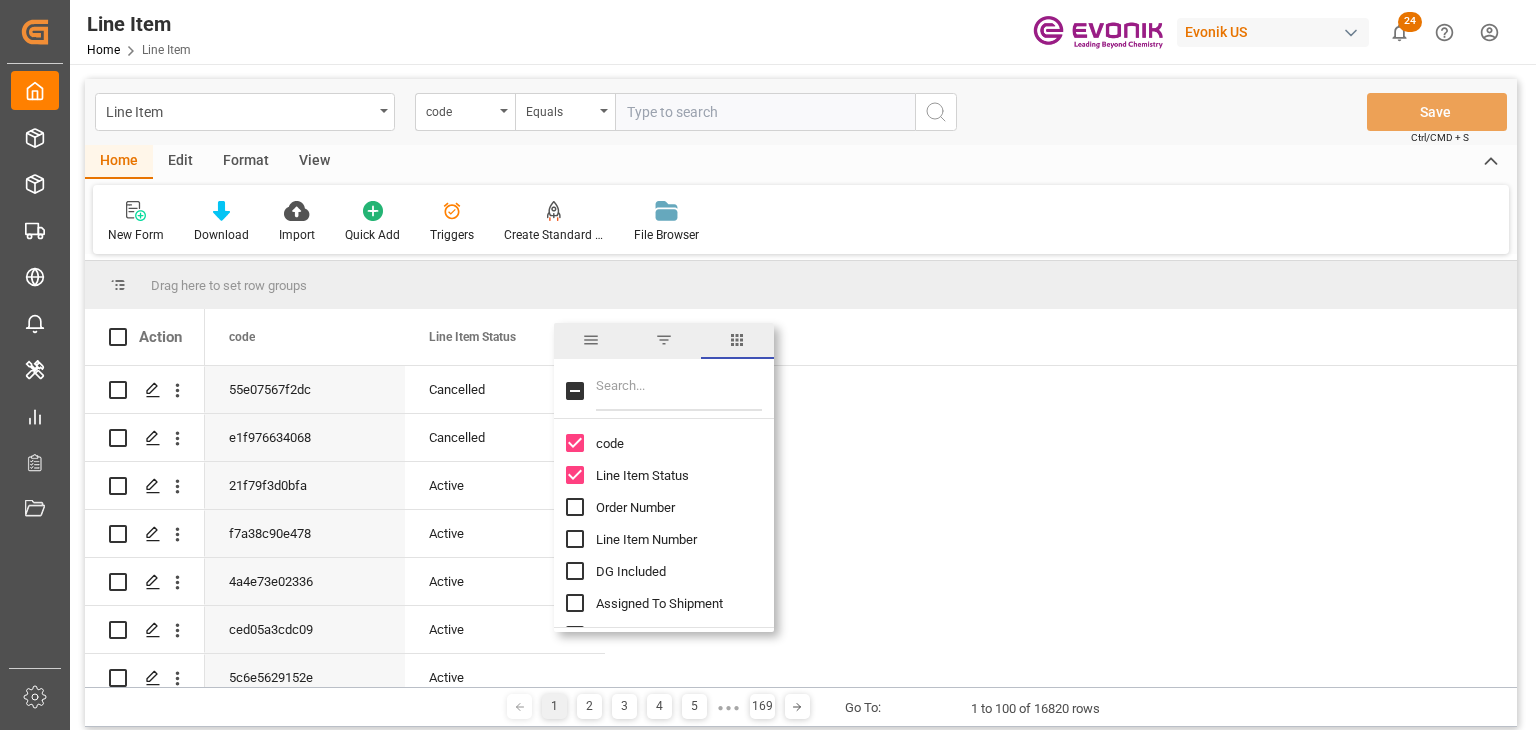 click at bounding box center [575, 507] 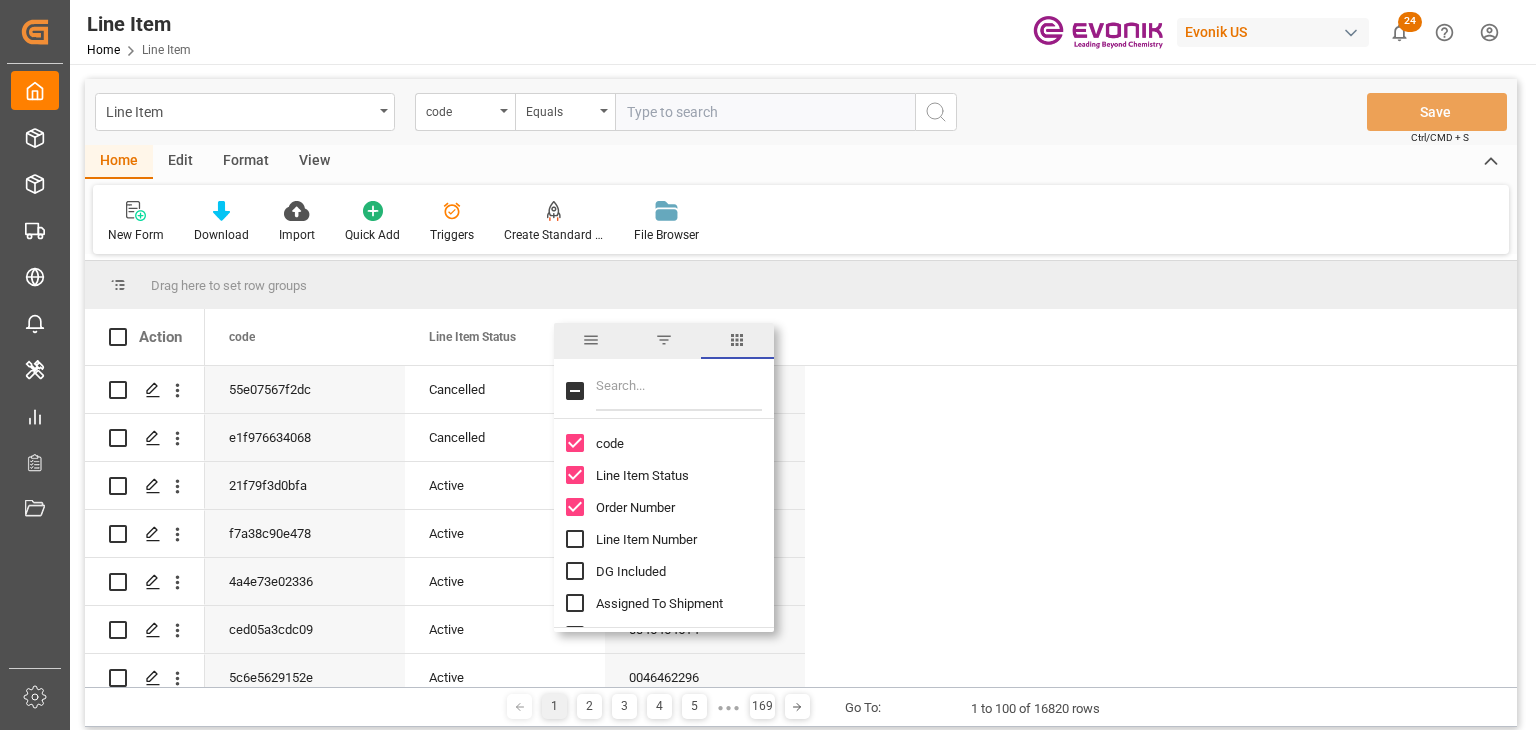 click at bounding box center [679, 391] 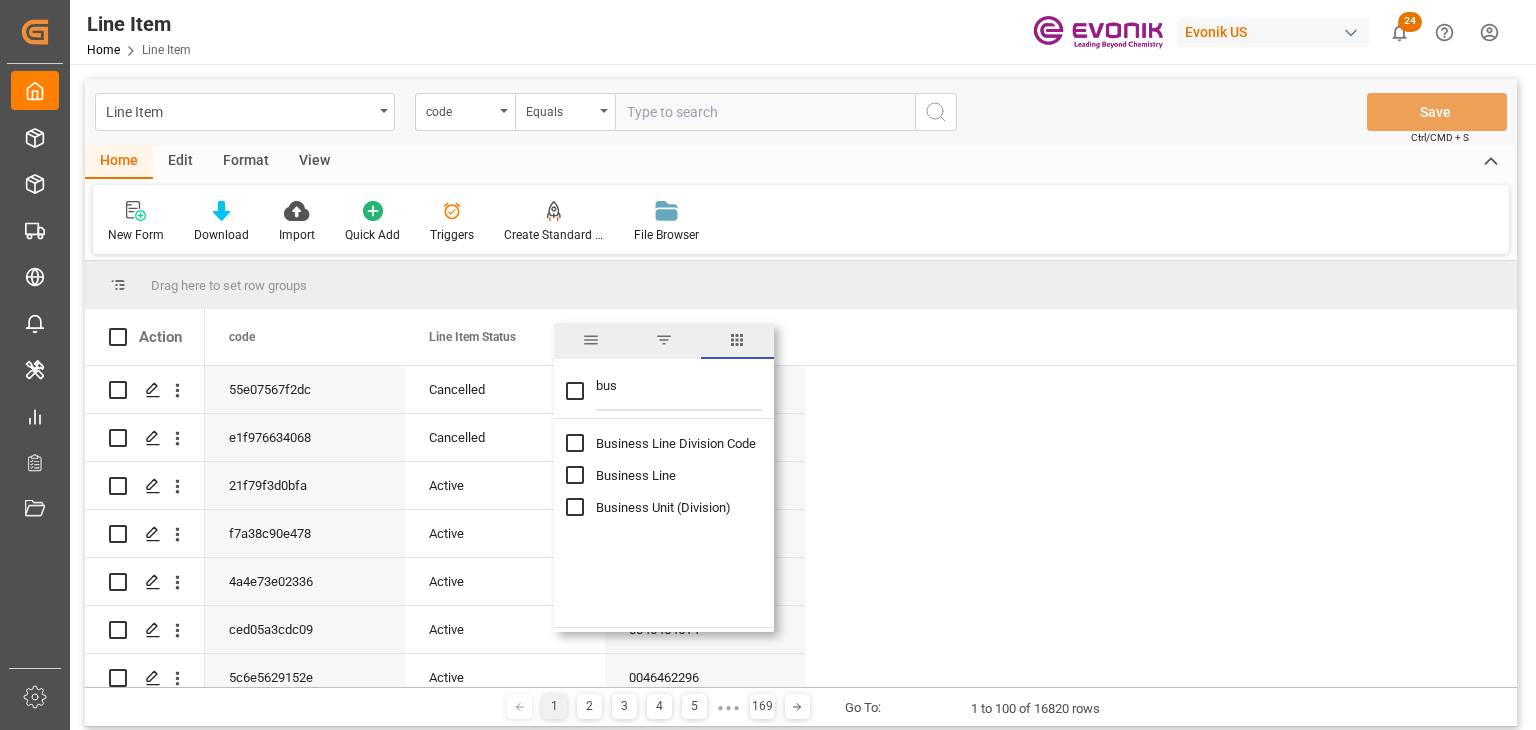 type on "bus" 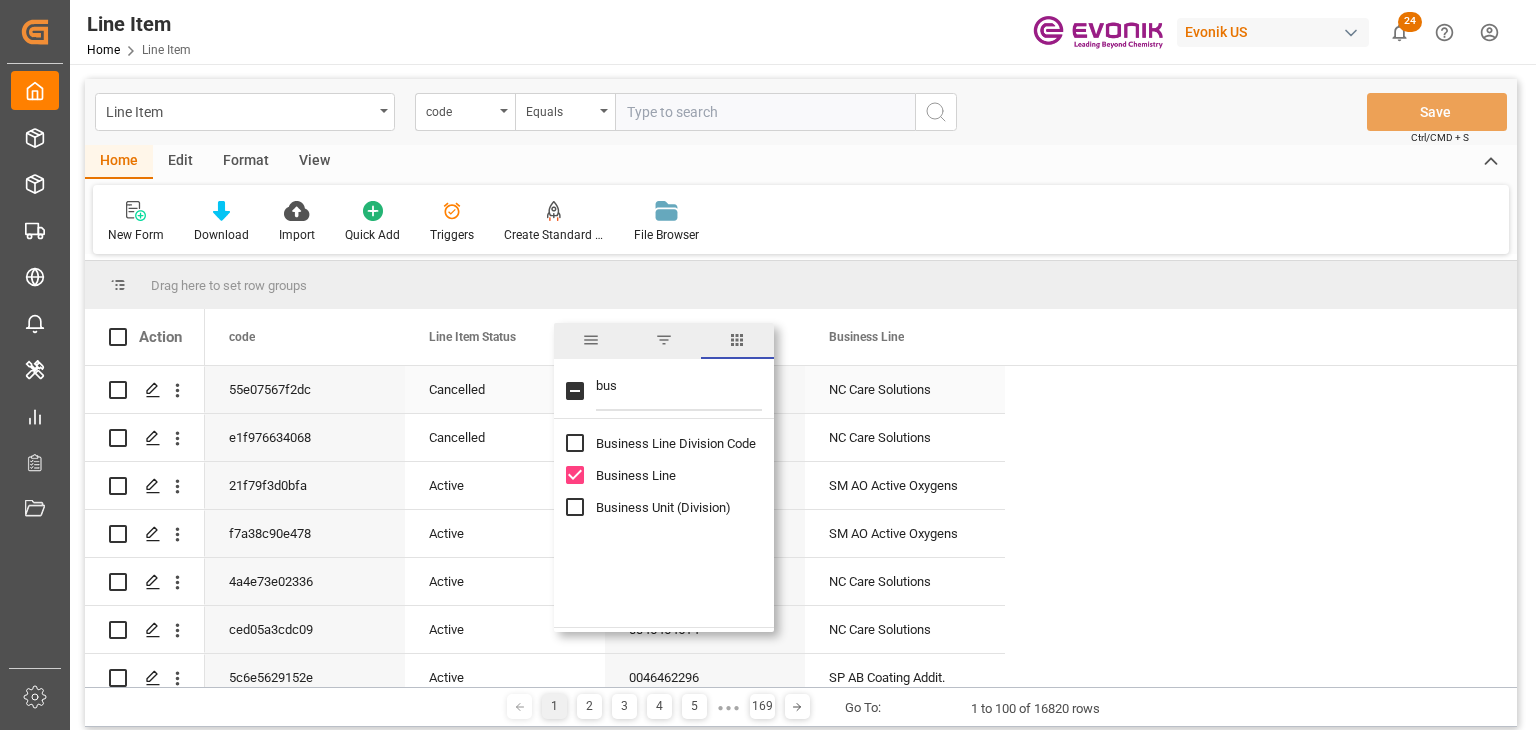 drag, startPoint x: 652, startPoint y: 394, endPoint x: 355, endPoint y: 393, distance: 297.00168 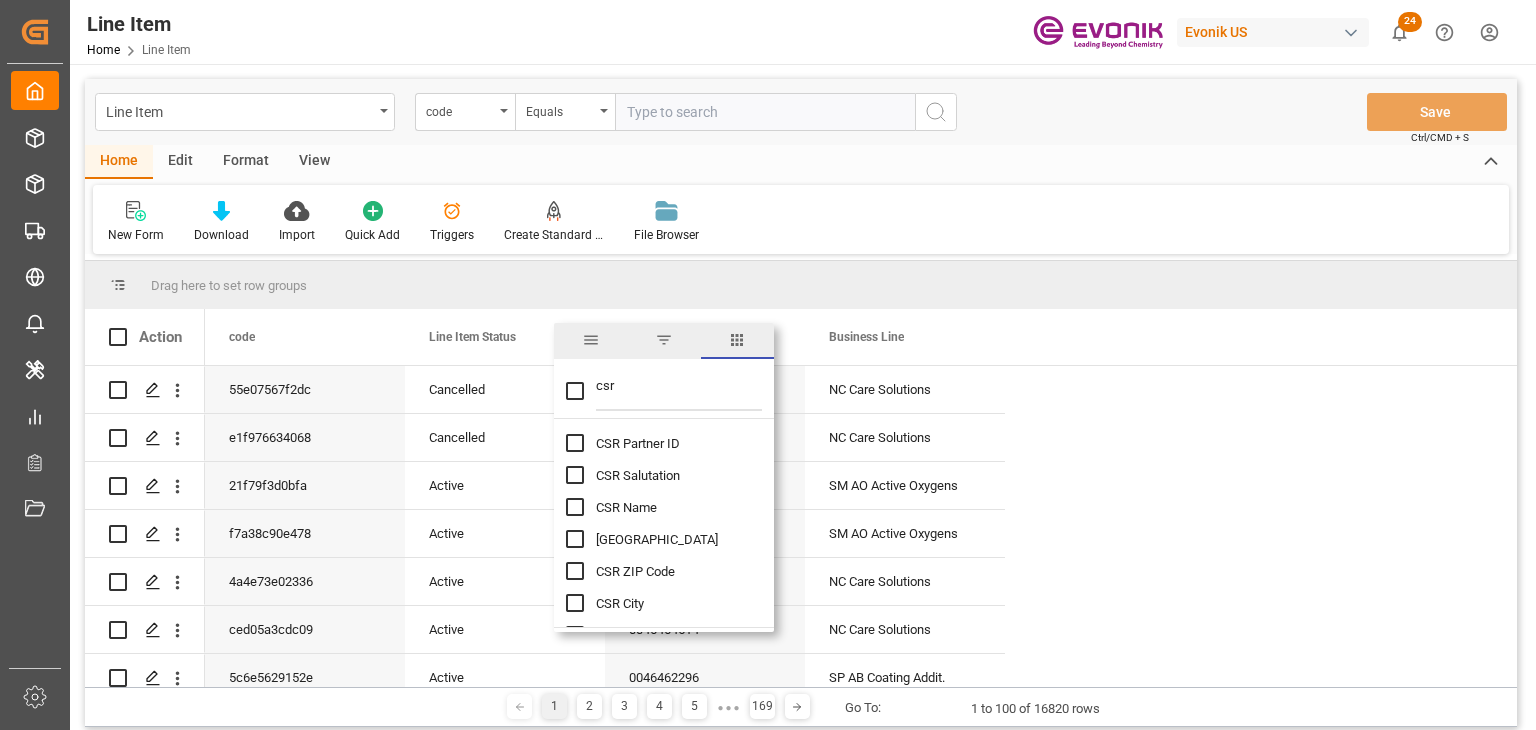 type on "csr" 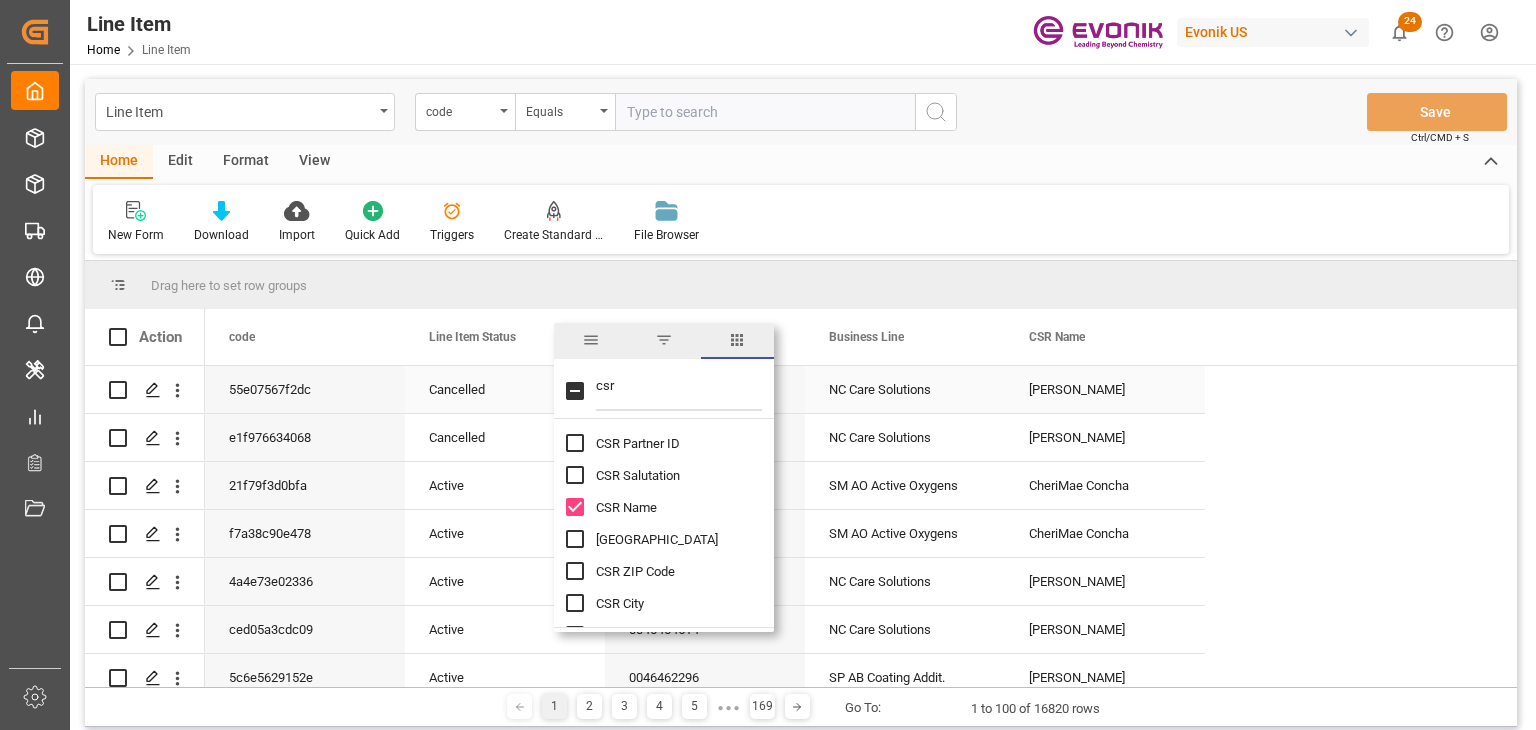 drag, startPoint x: 636, startPoint y: 389, endPoint x: 277, endPoint y: 395, distance: 359.05014 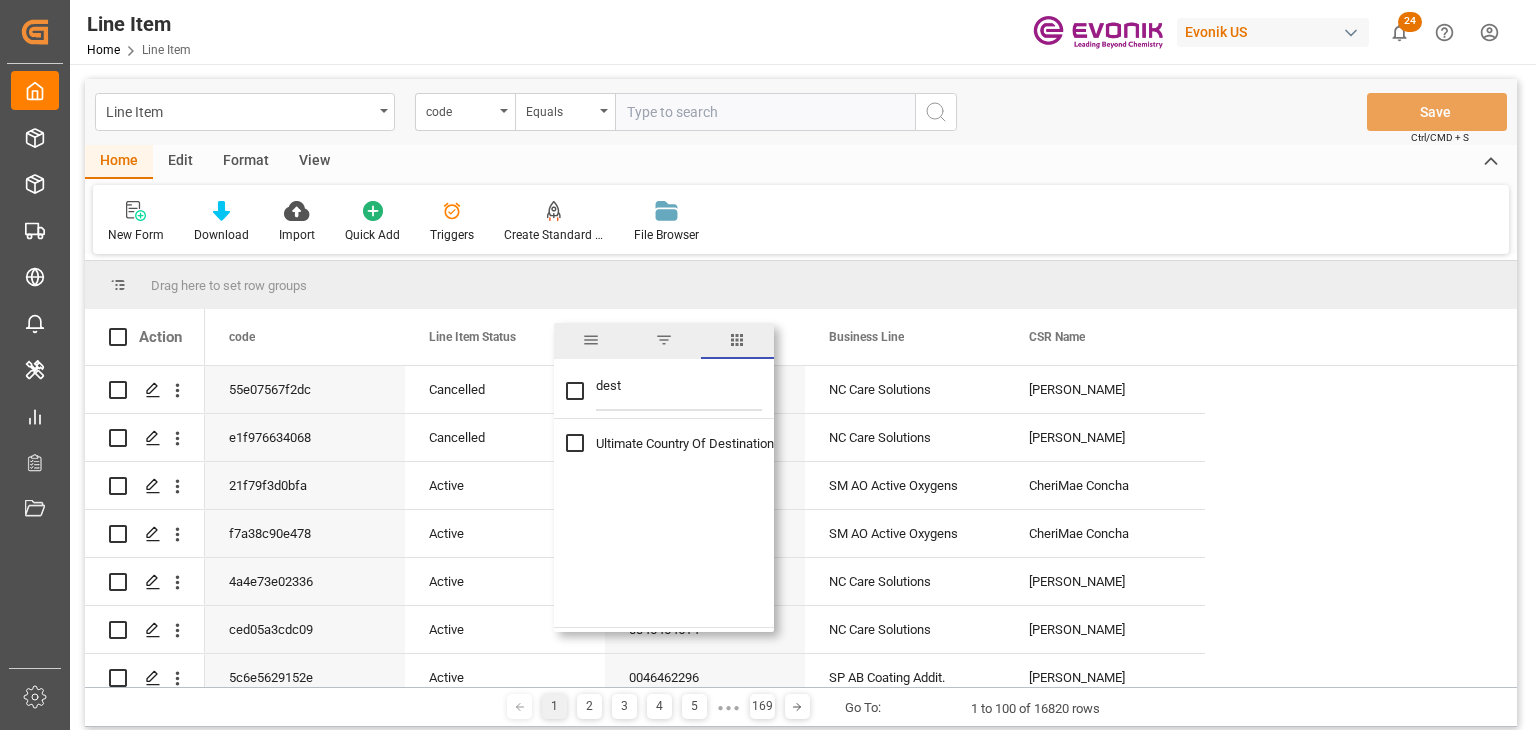 type on "dest" 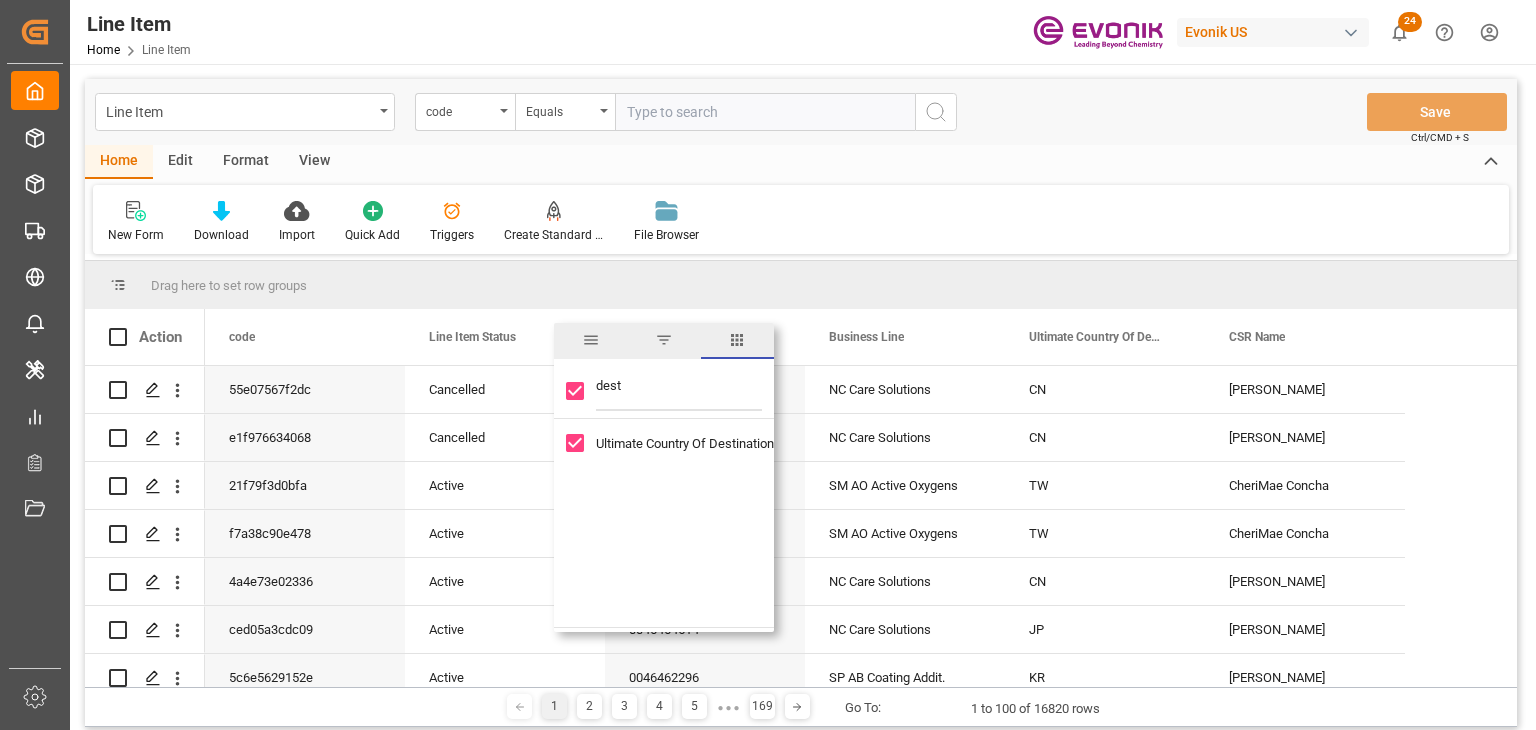 click on "New Form Download Import Quick Add Triggers Create Standard Shipment Creates a shipment with the selected line items (only works if line items have the same order number). File Browser" at bounding box center [801, 219] 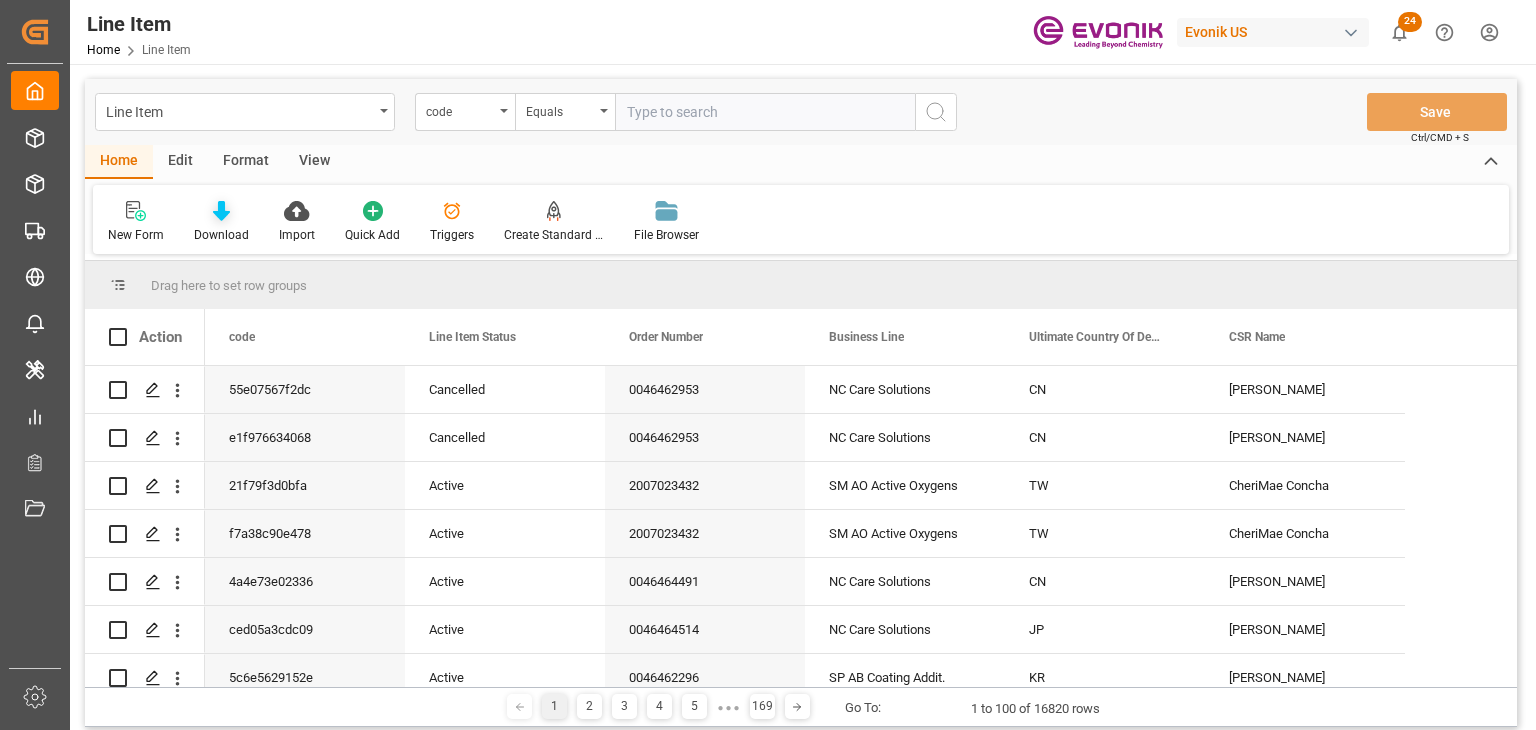 click 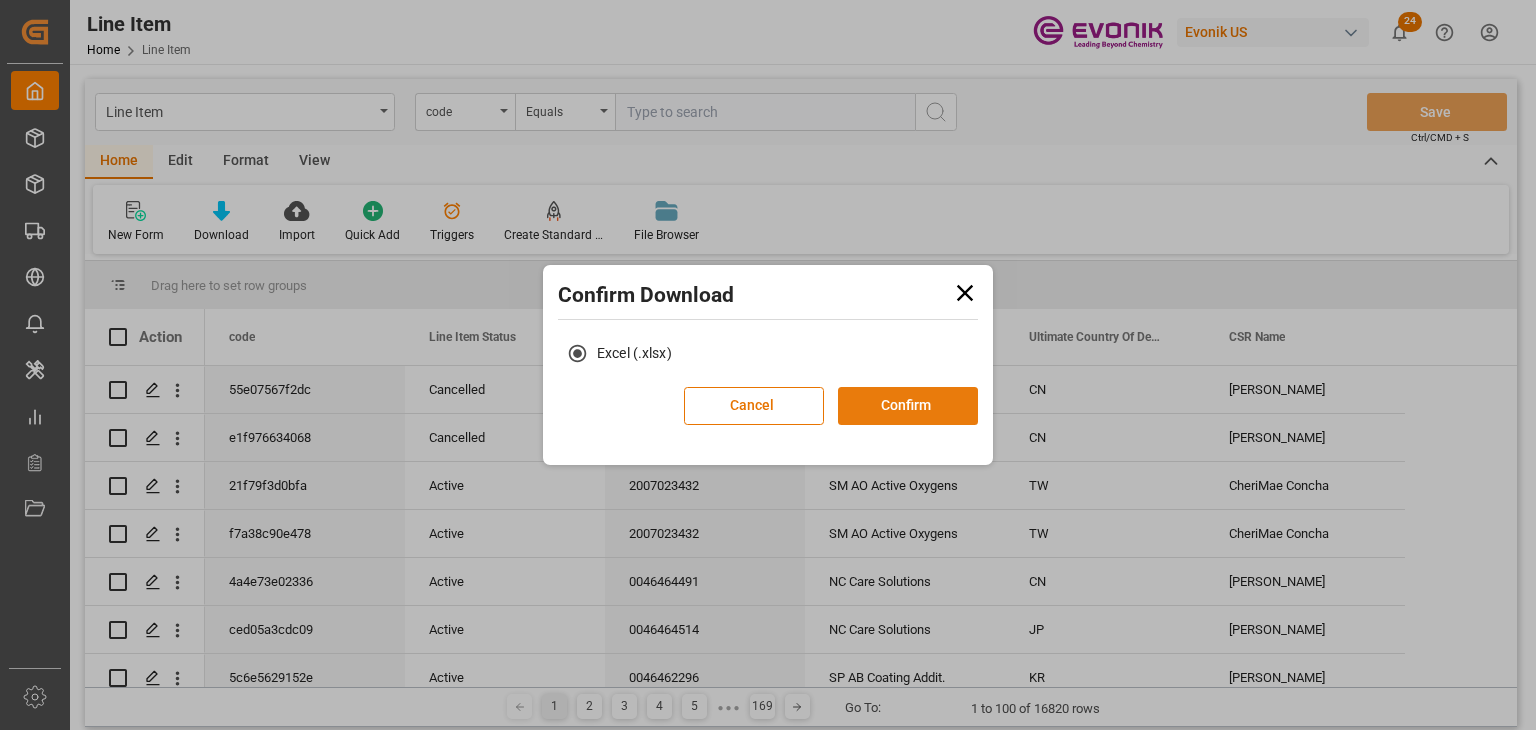click on "Confirm" at bounding box center (908, 406) 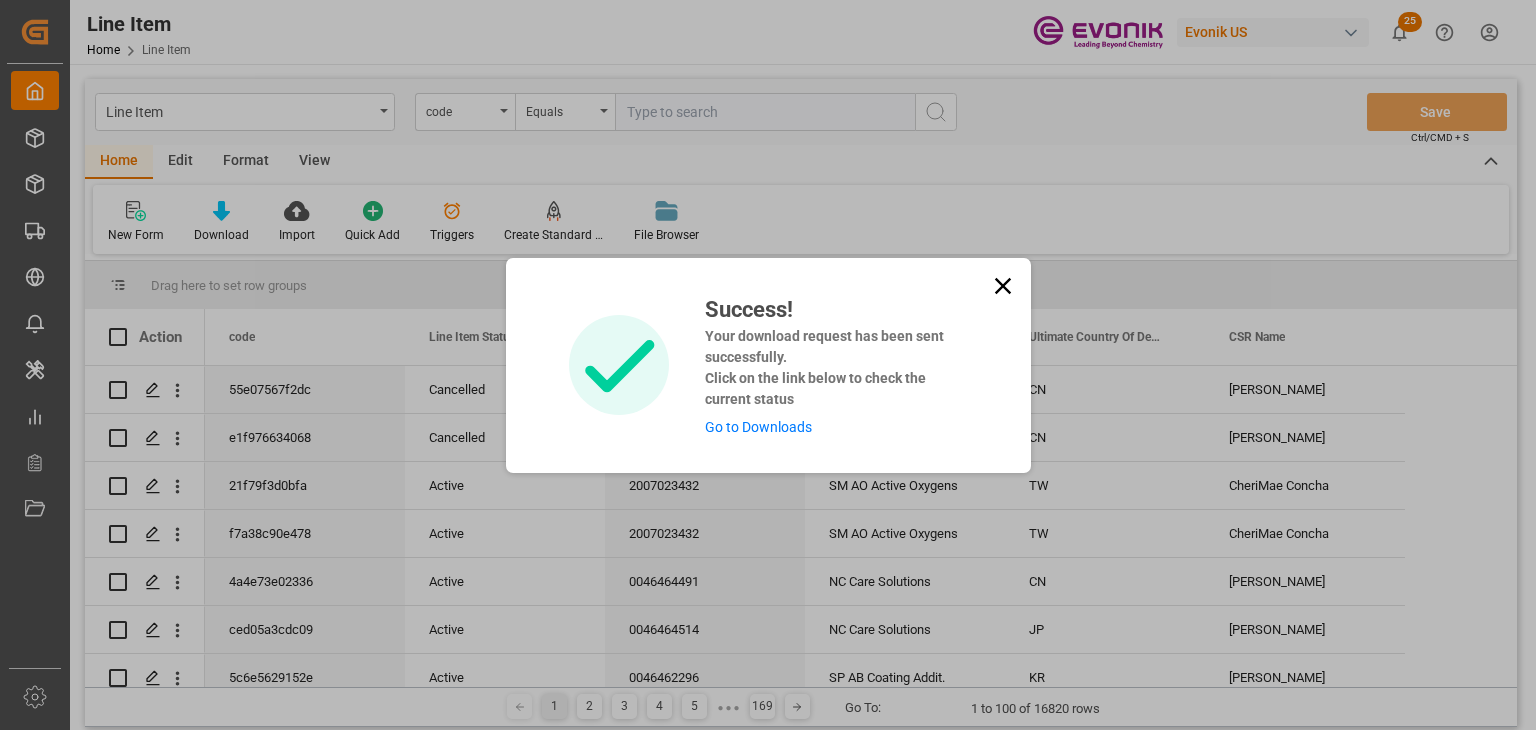 click on "Go to Downloads" at bounding box center (758, 427) 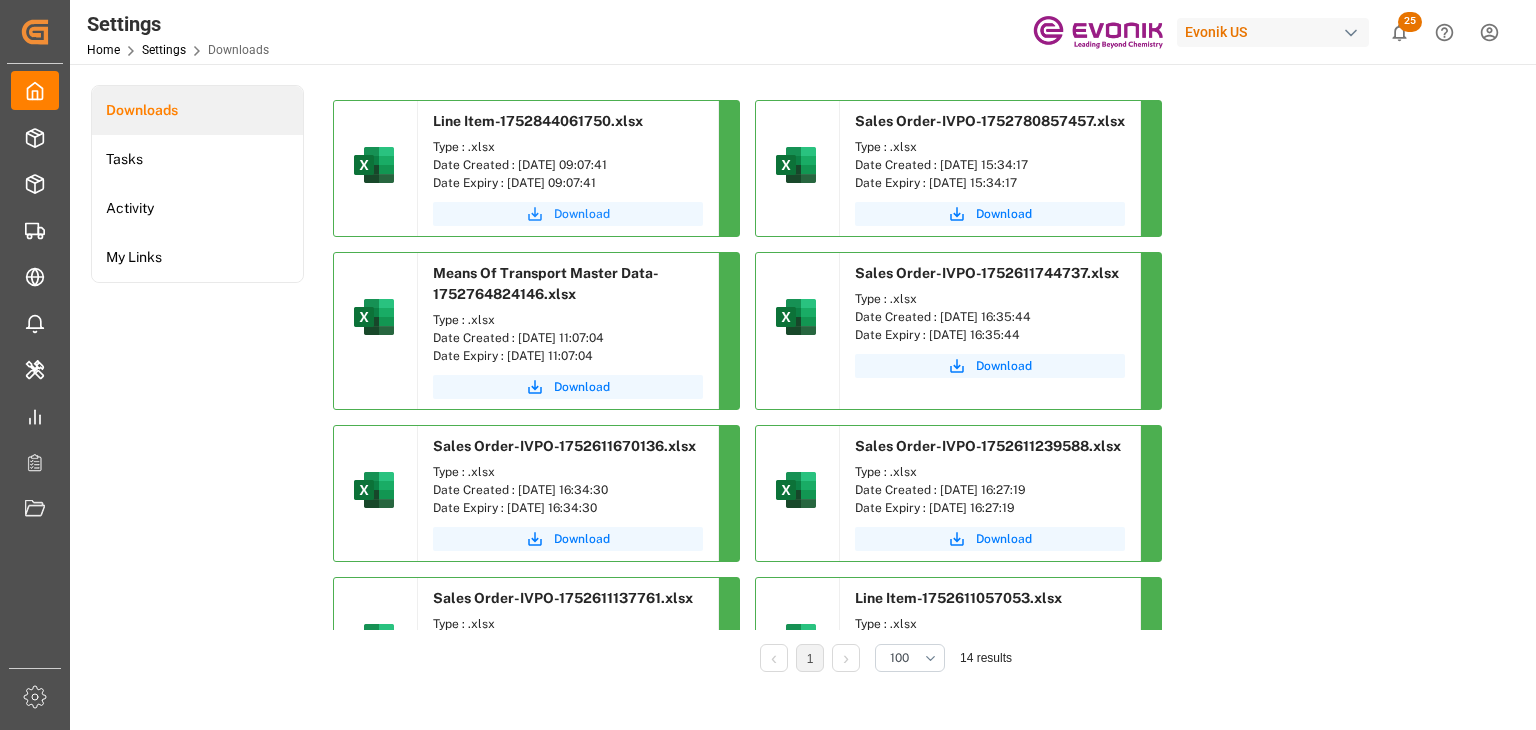 click on "Download" at bounding box center (568, 214) 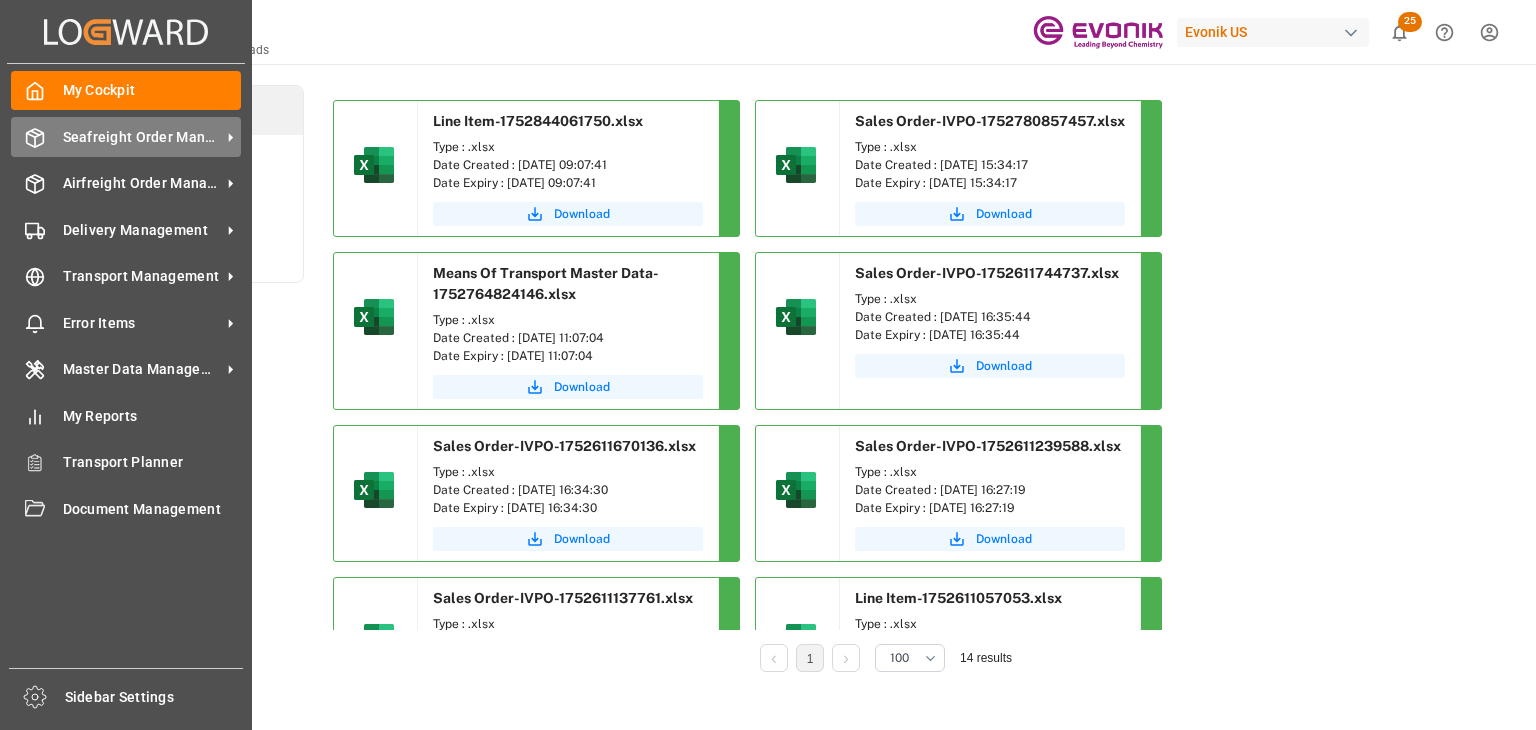 click on "Seafreight Order Management" at bounding box center [142, 137] 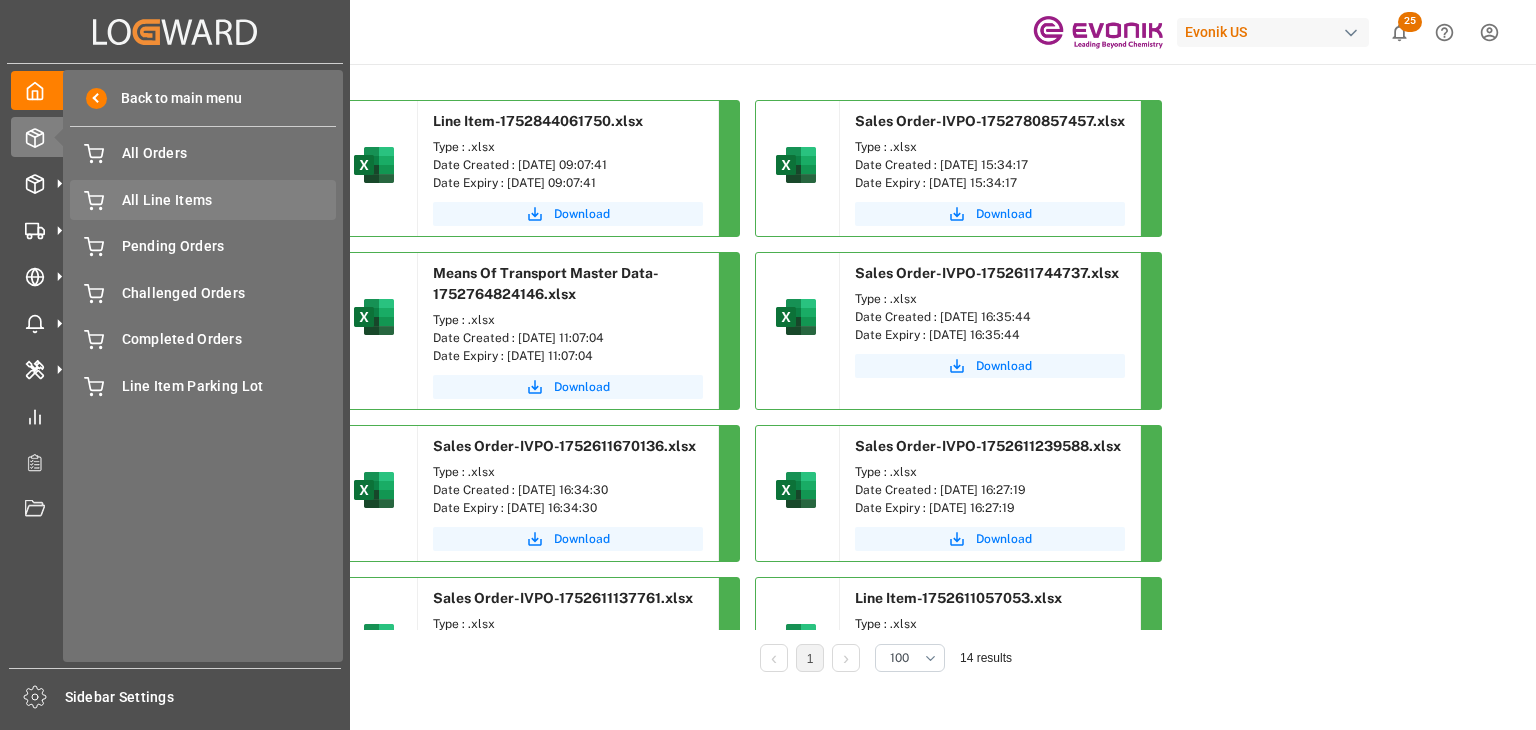 click 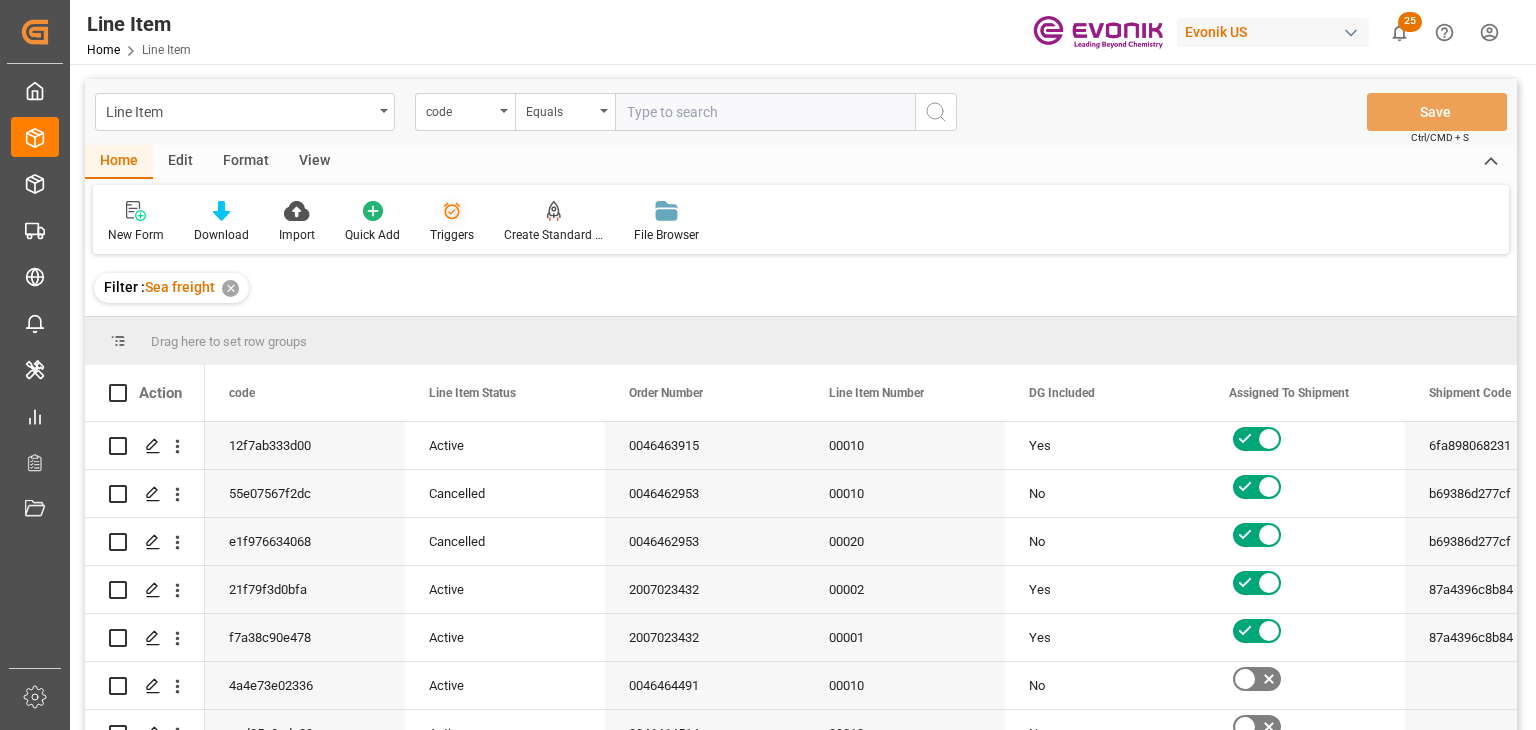 click on "Triggers" at bounding box center (452, 235) 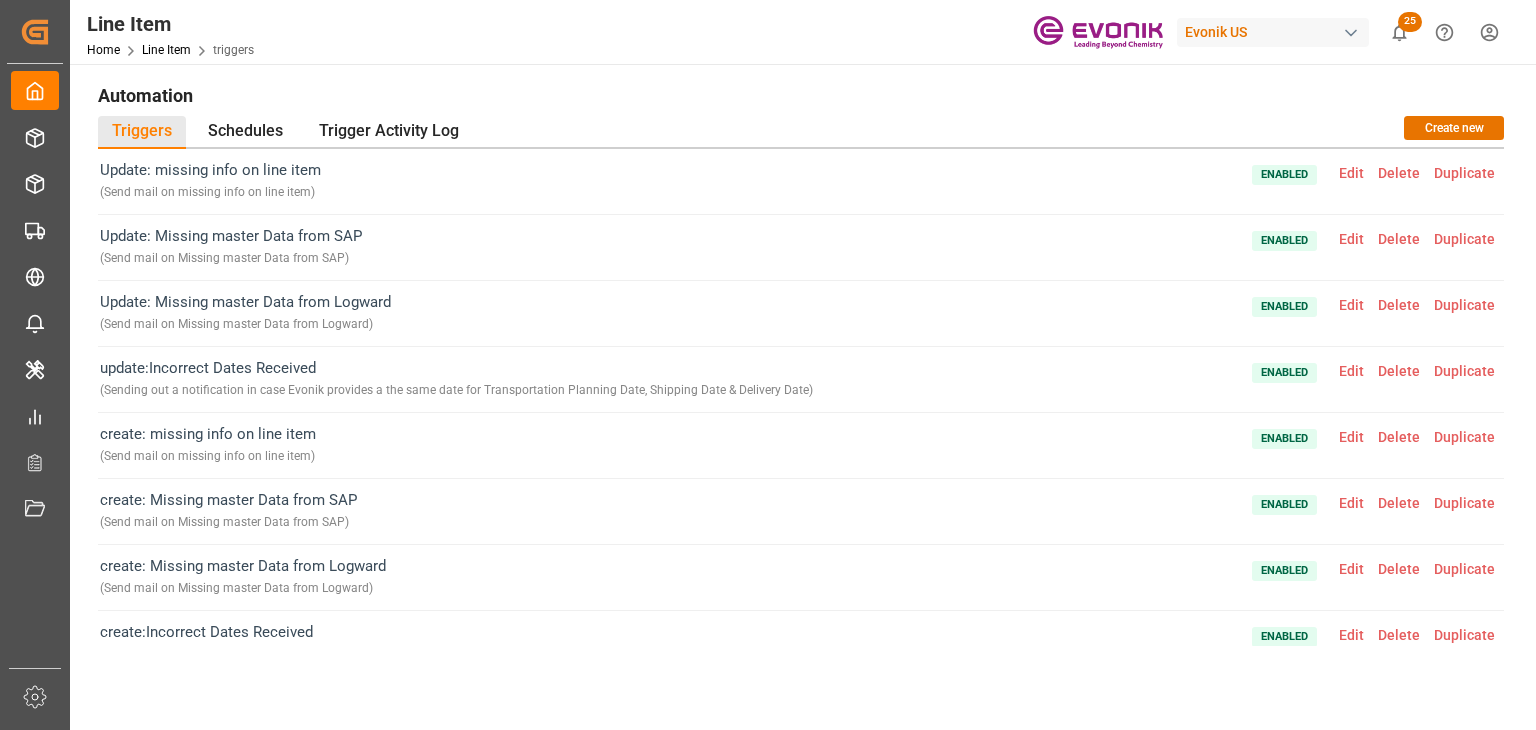 click on "( Send mail on Missing master Data from Logward )" at bounding box center (243, 588) 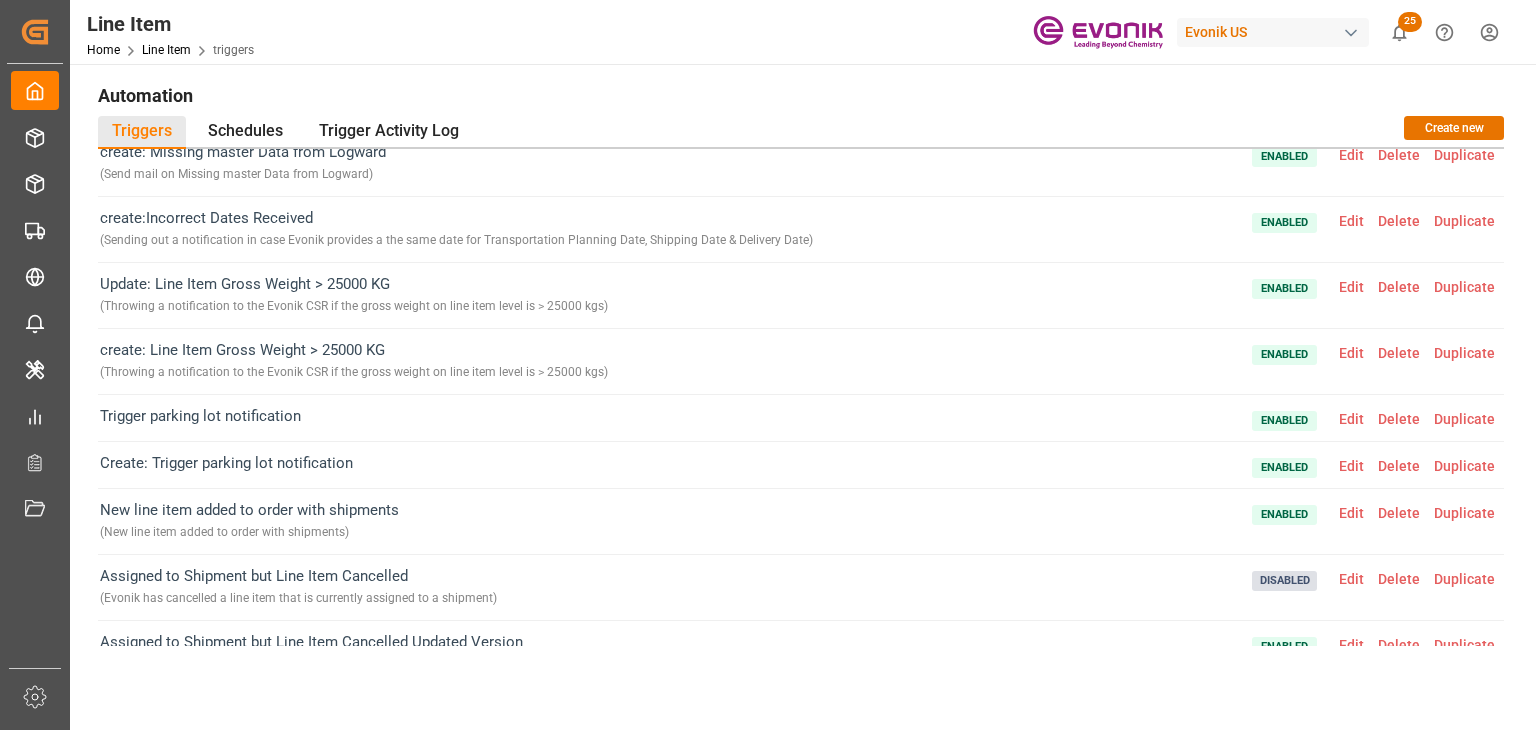 scroll, scrollTop: 518, scrollLeft: 0, axis: vertical 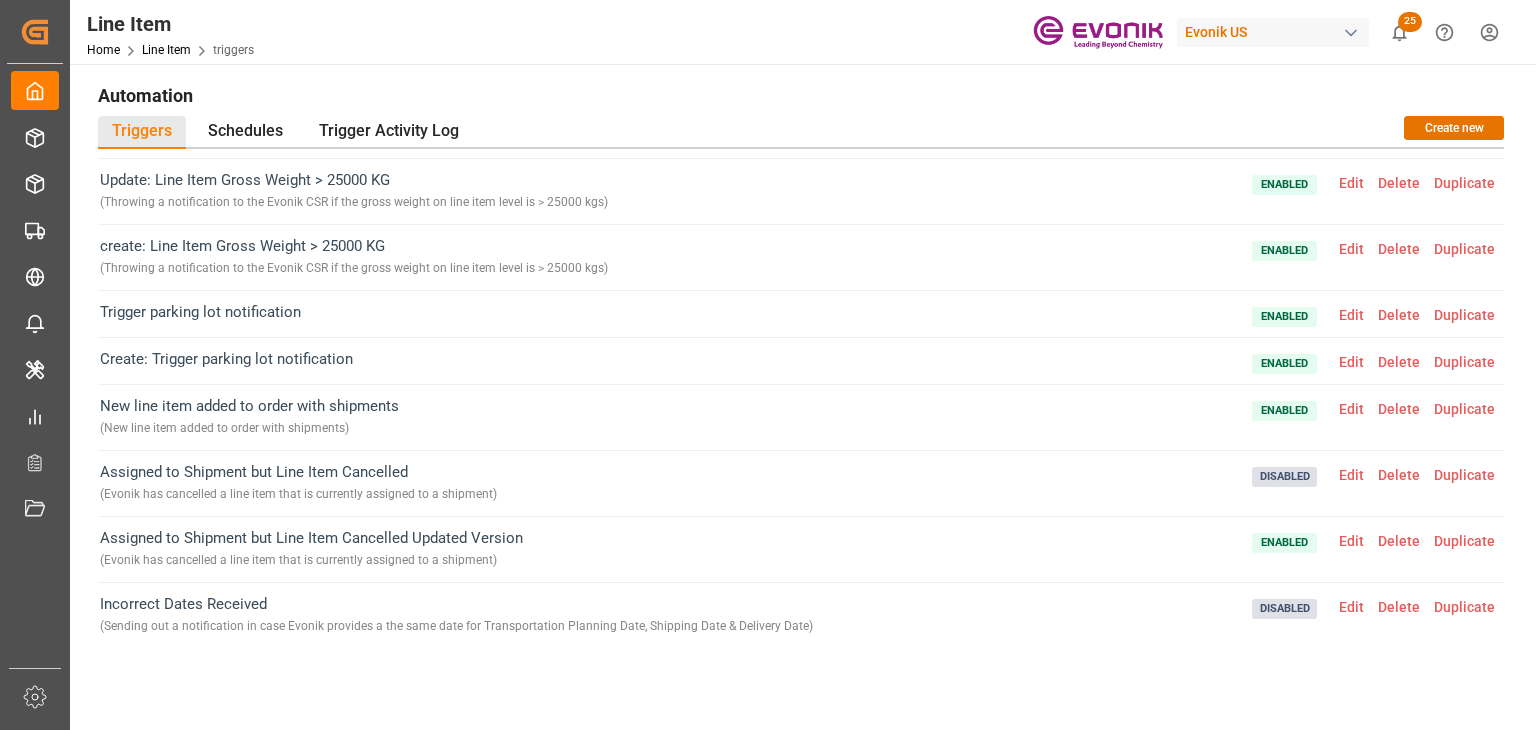 click on "Edit" at bounding box center [1351, 362] 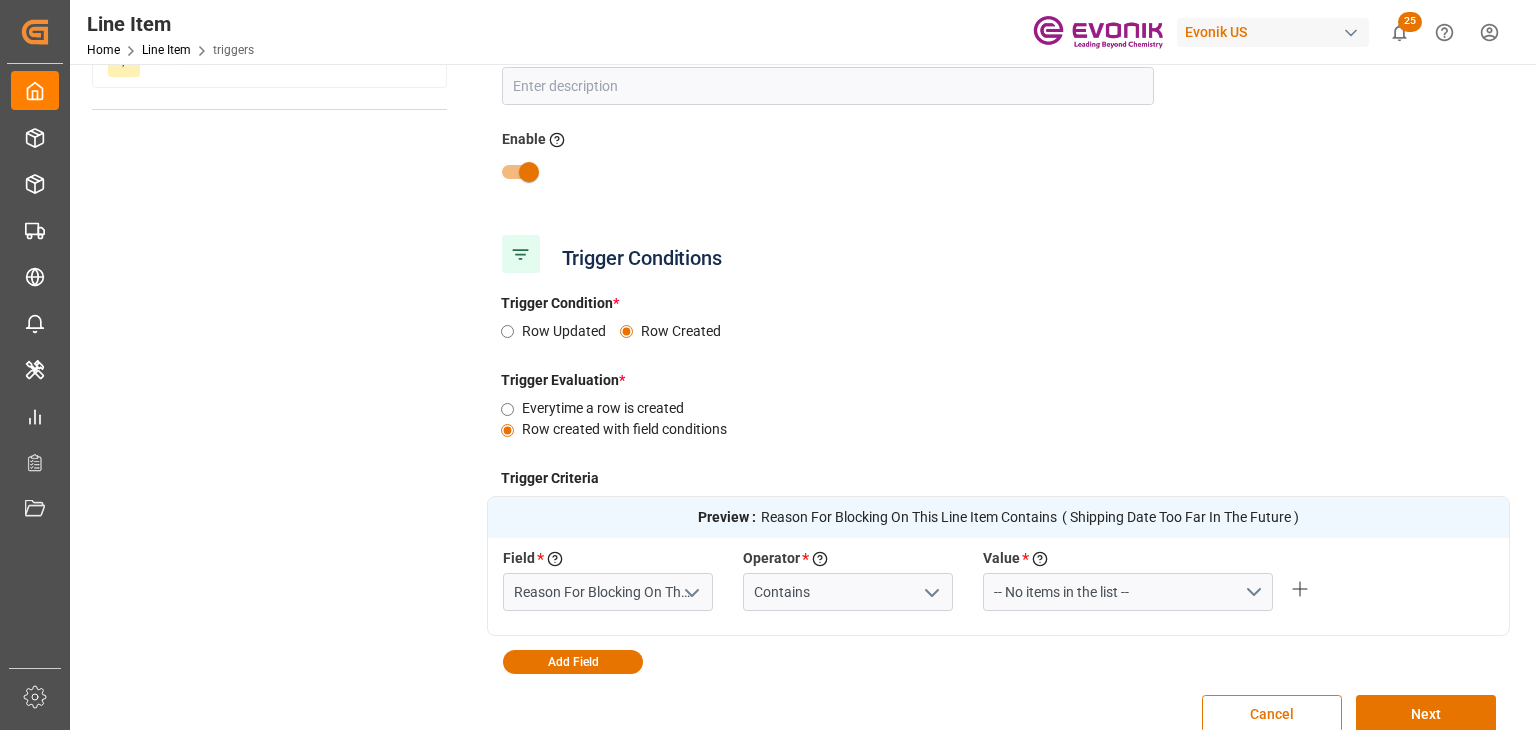 scroll, scrollTop: 400, scrollLeft: 0, axis: vertical 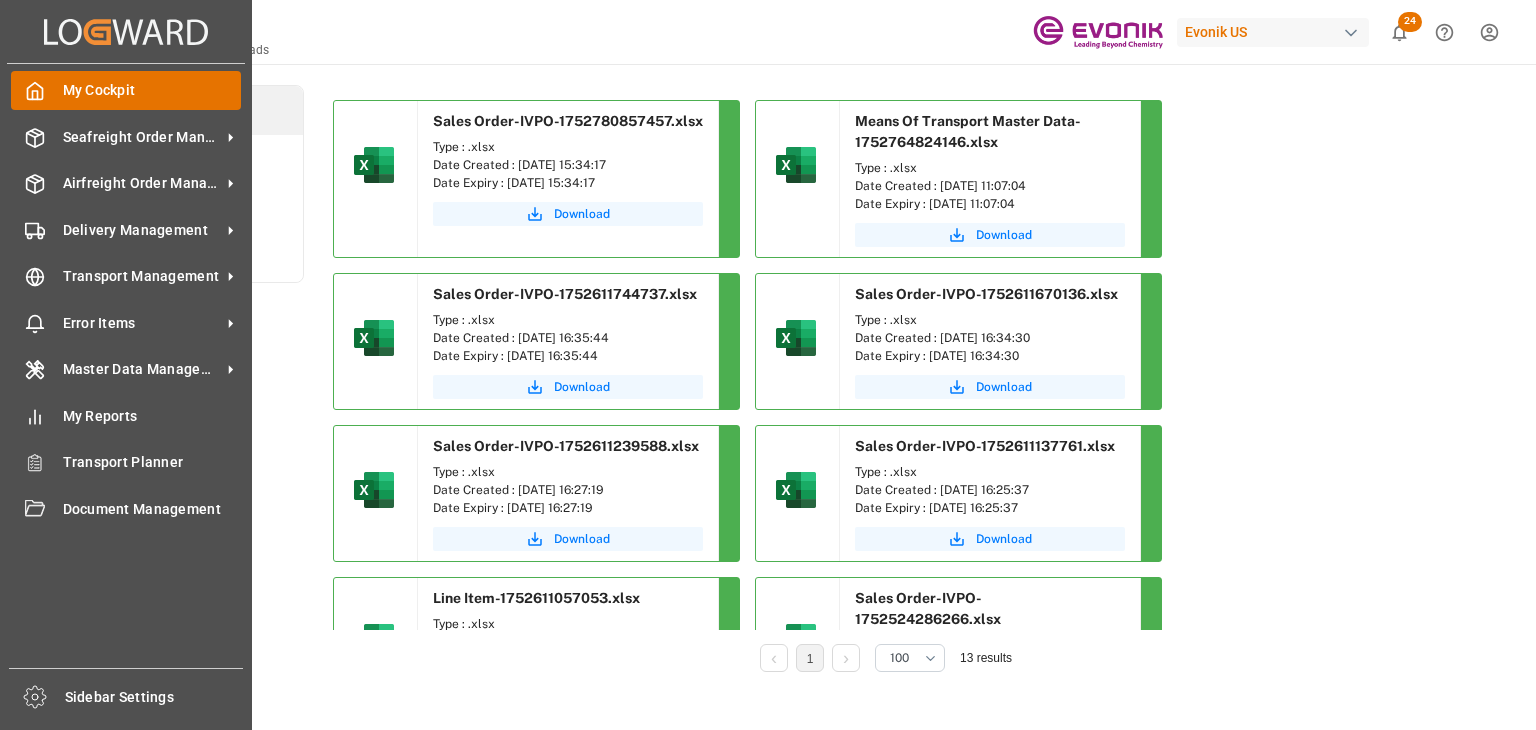click 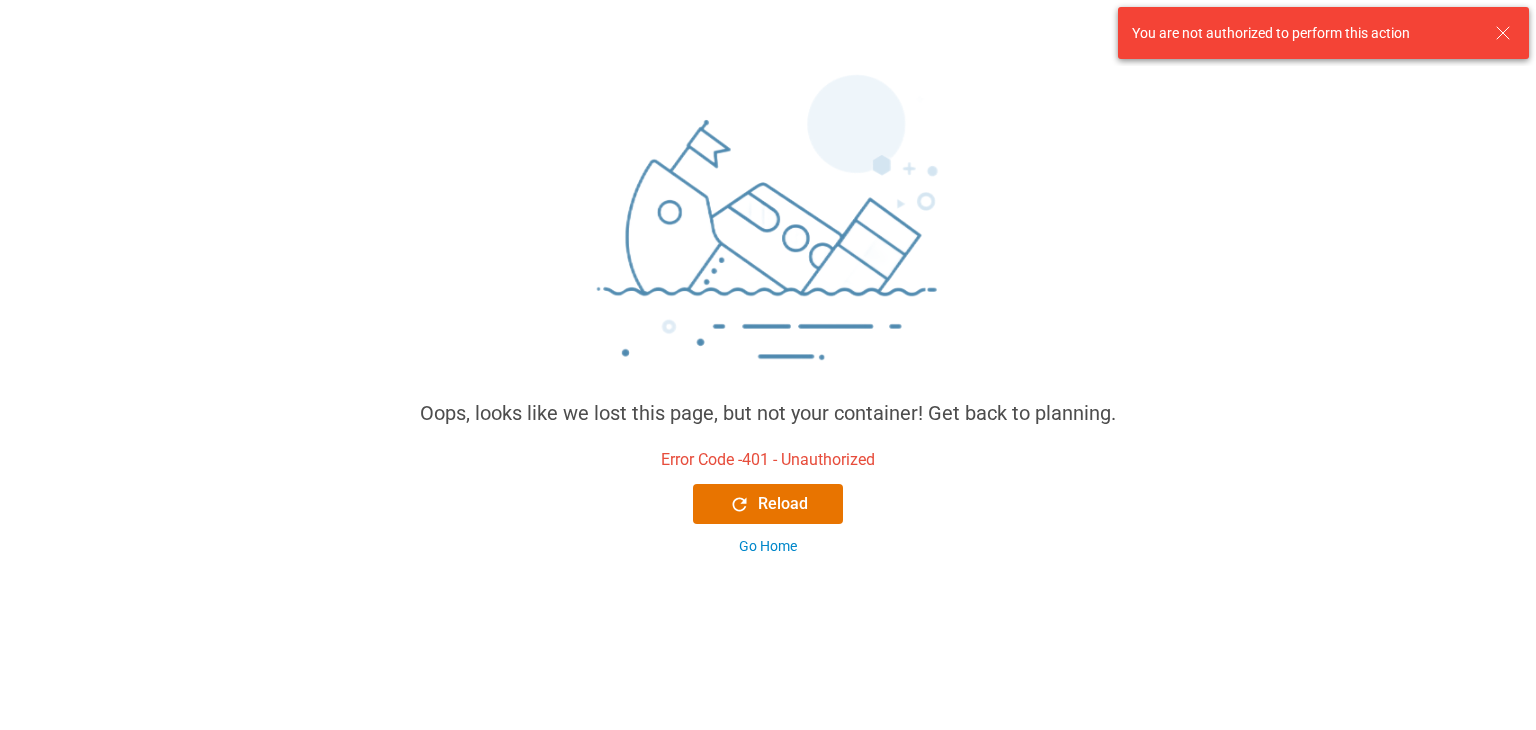 scroll, scrollTop: 0, scrollLeft: 0, axis: both 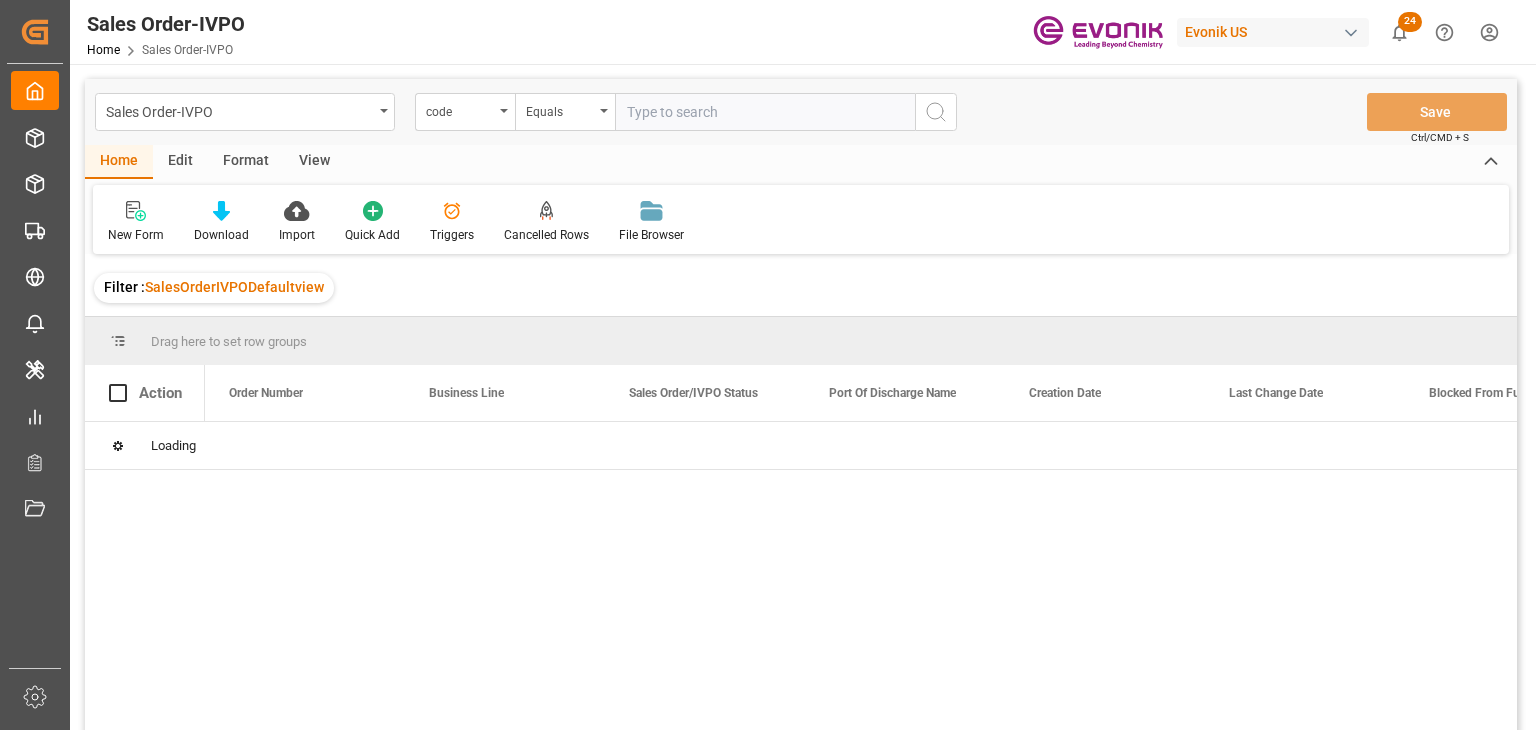 click on "Edit" at bounding box center (180, 162) 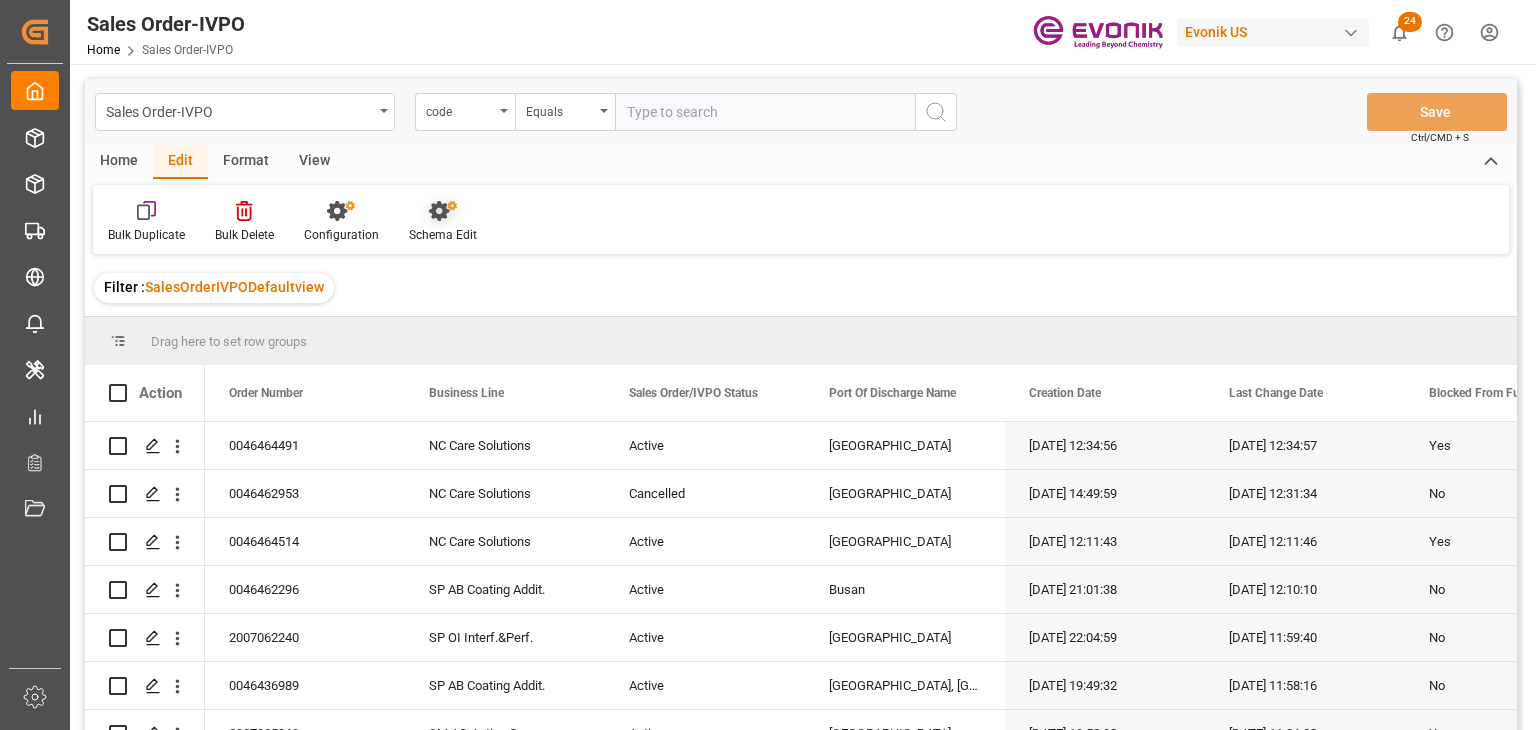 click 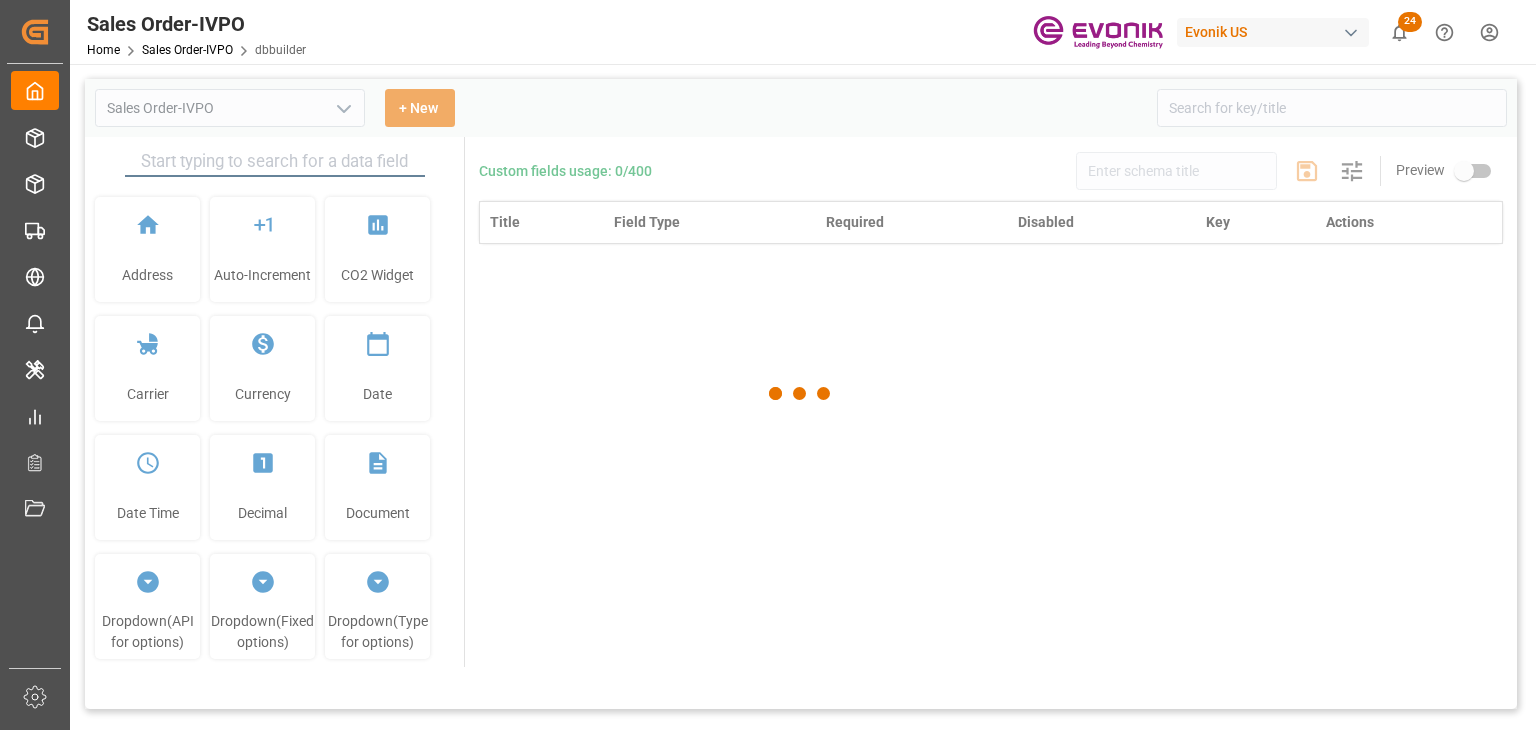 type on "Sales Order-IVPO" 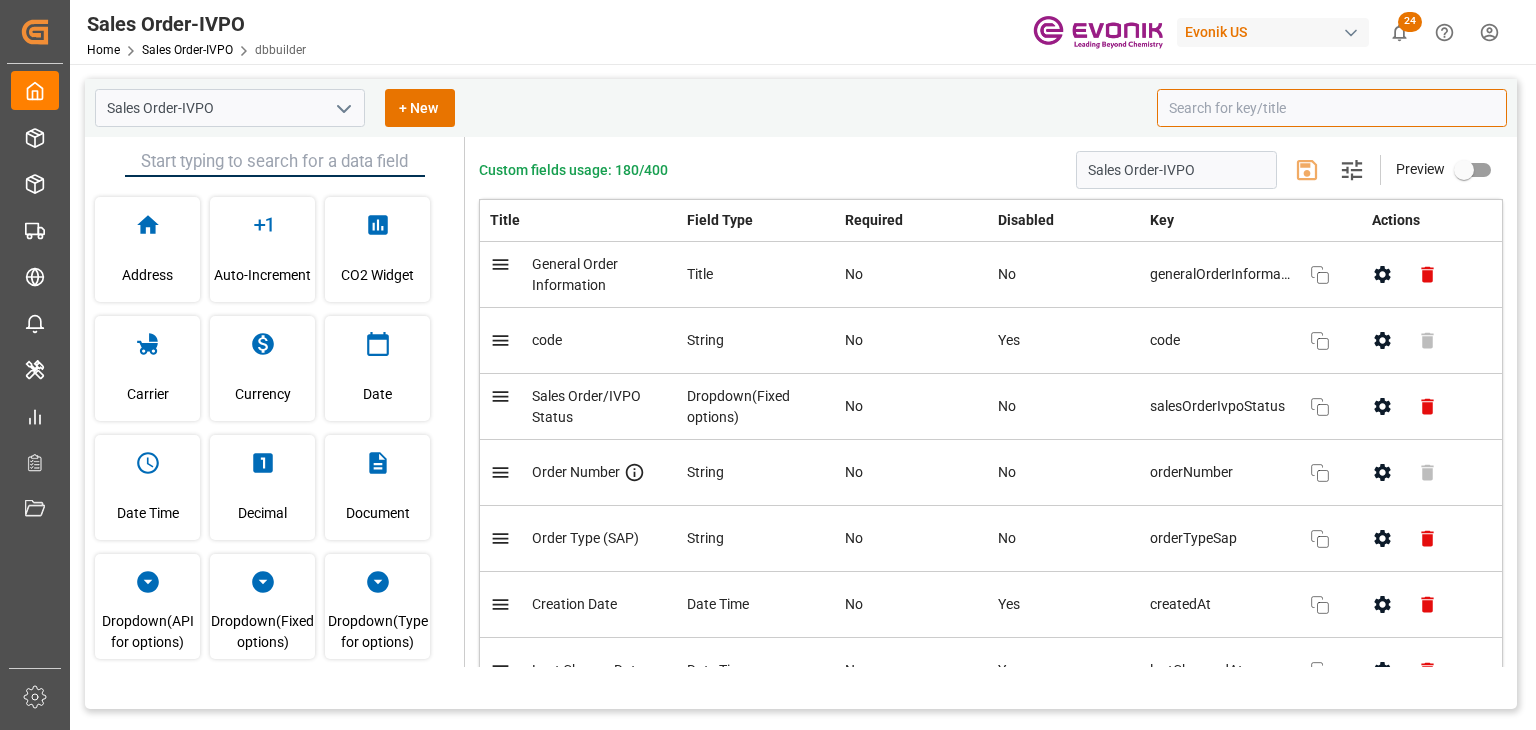 click at bounding box center [1332, 108] 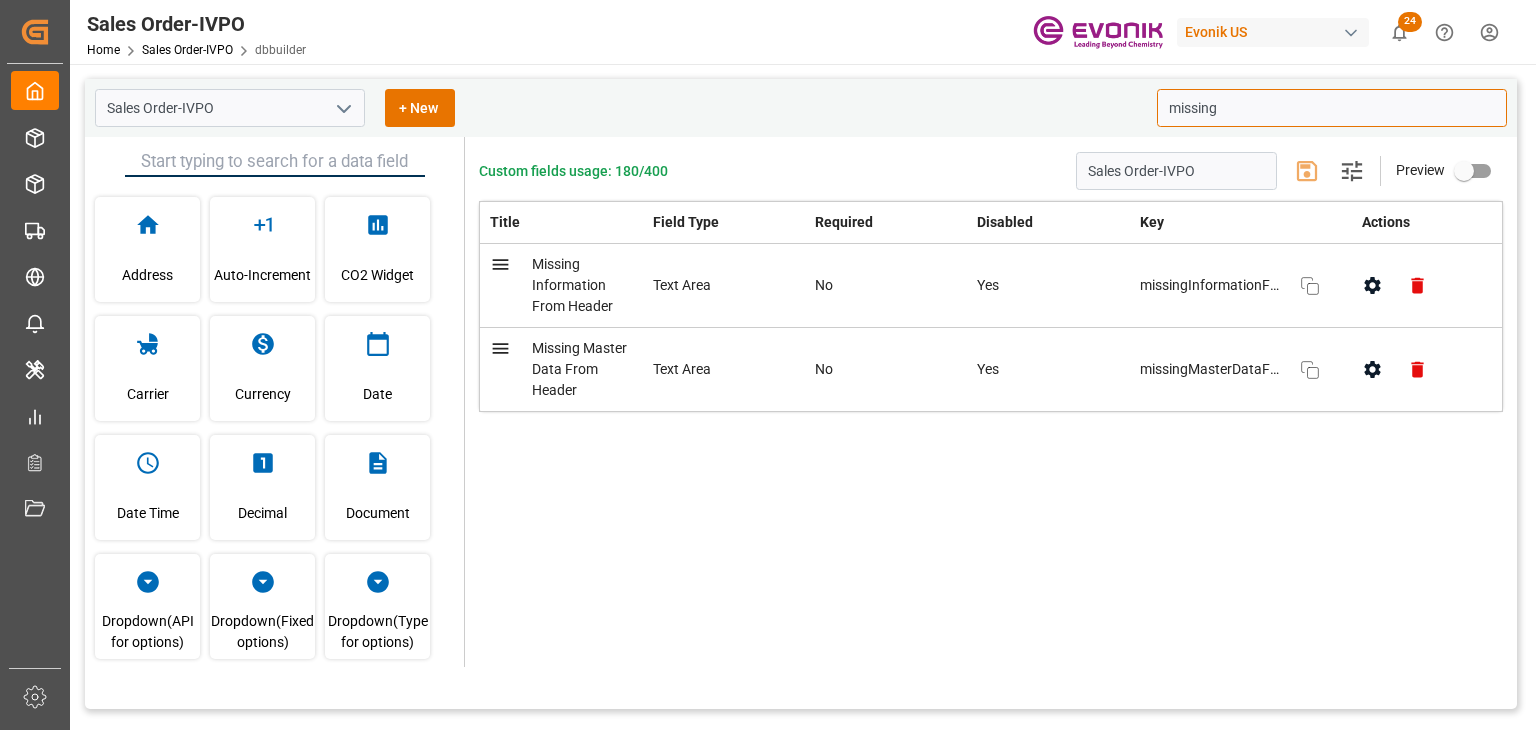 type on "missing" 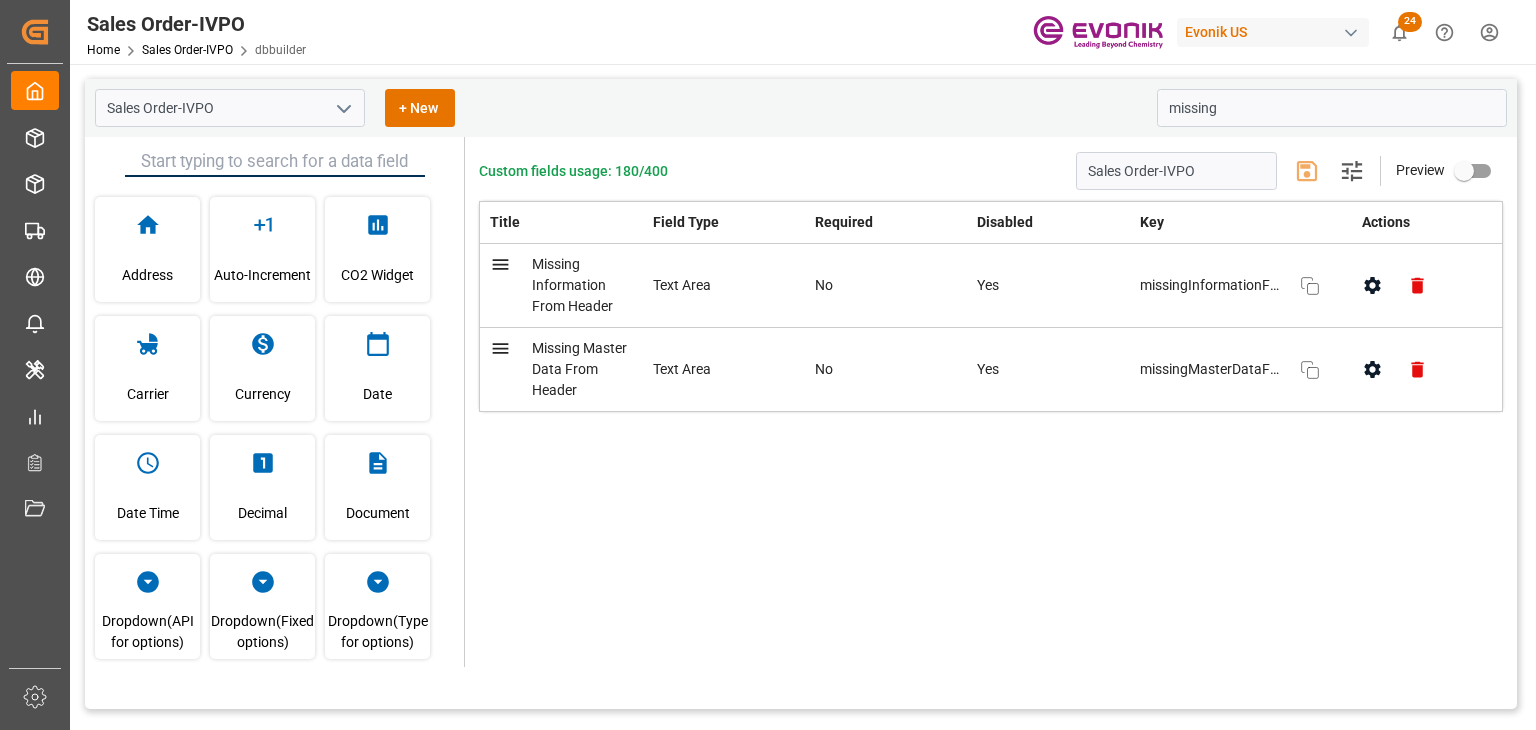click at bounding box center [1372, 285] 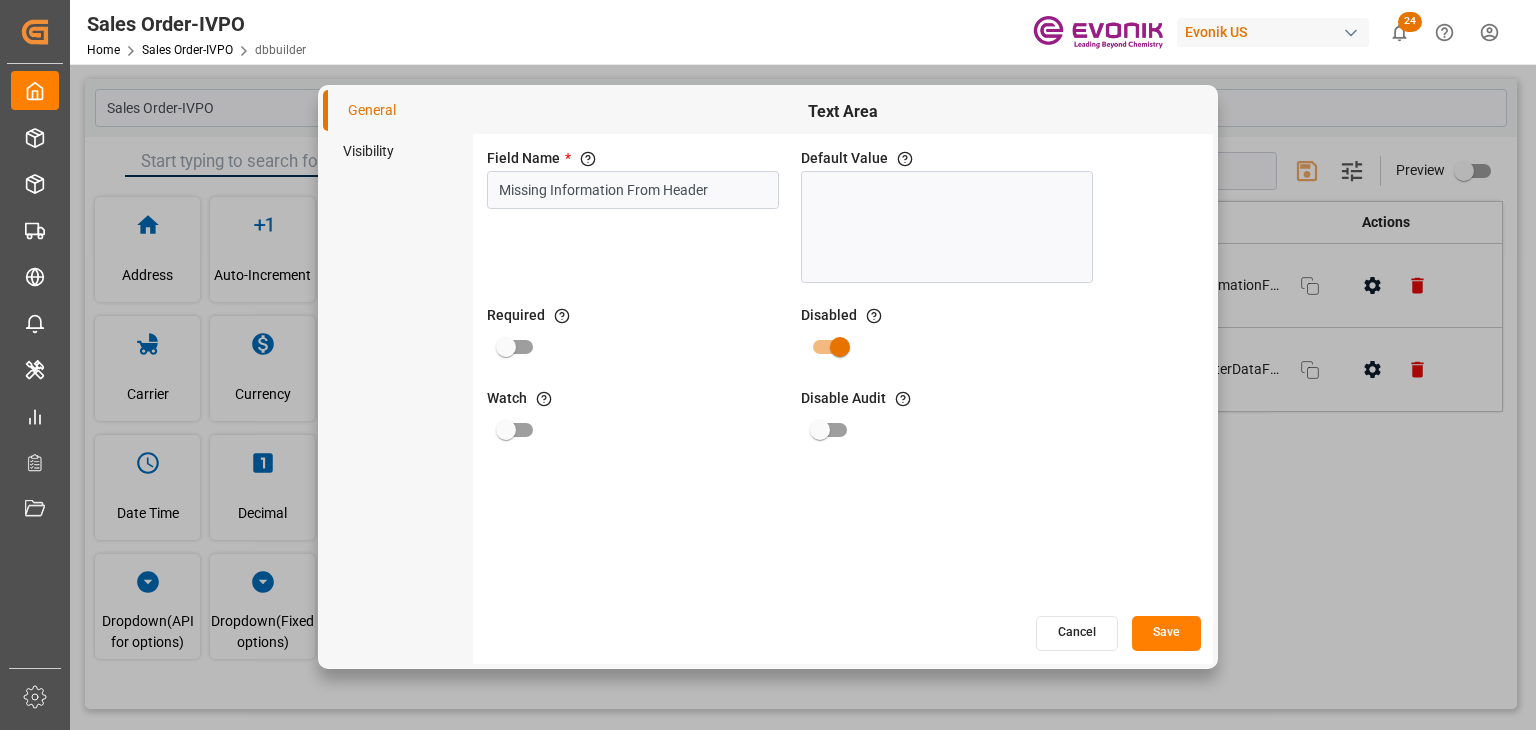 click on "Cancel" at bounding box center [1077, 633] 